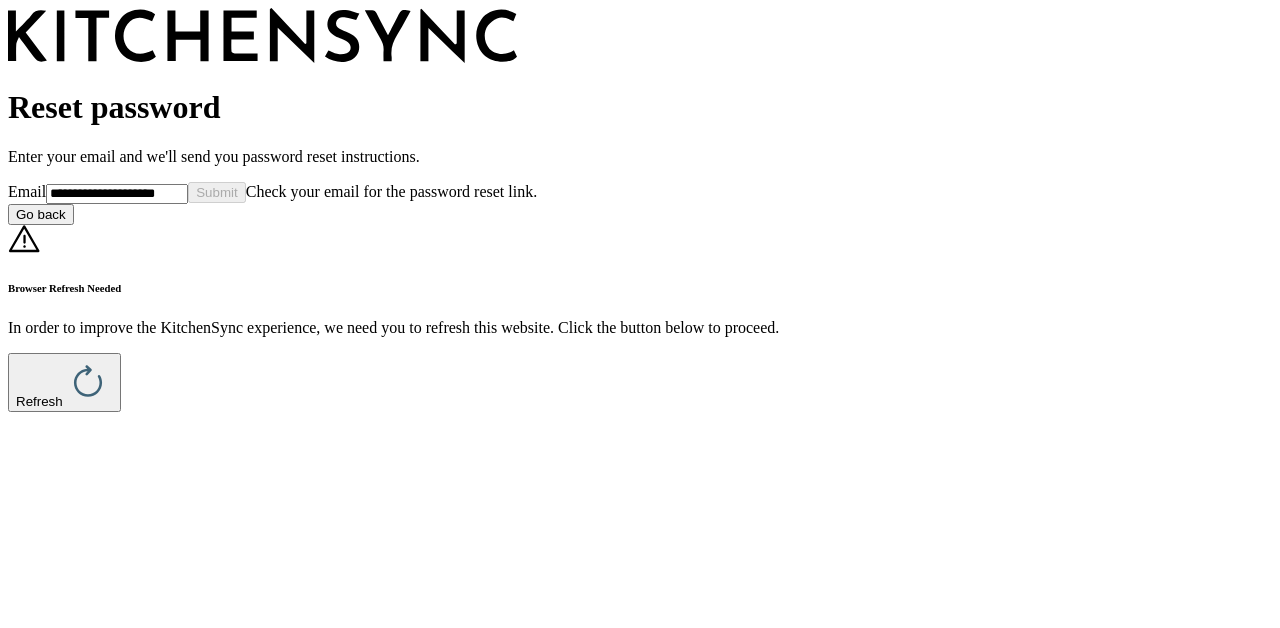 scroll, scrollTop: 0, scrollLeft: 0, axis: both 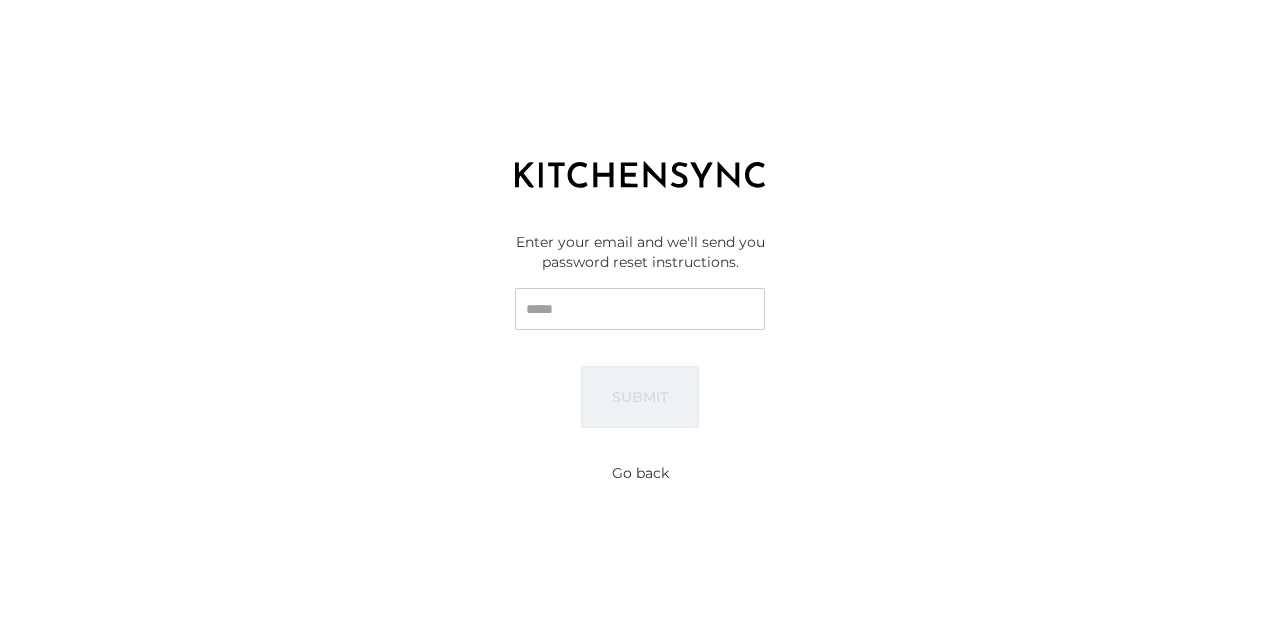 click on "Email" at bounding box center (640, 309) 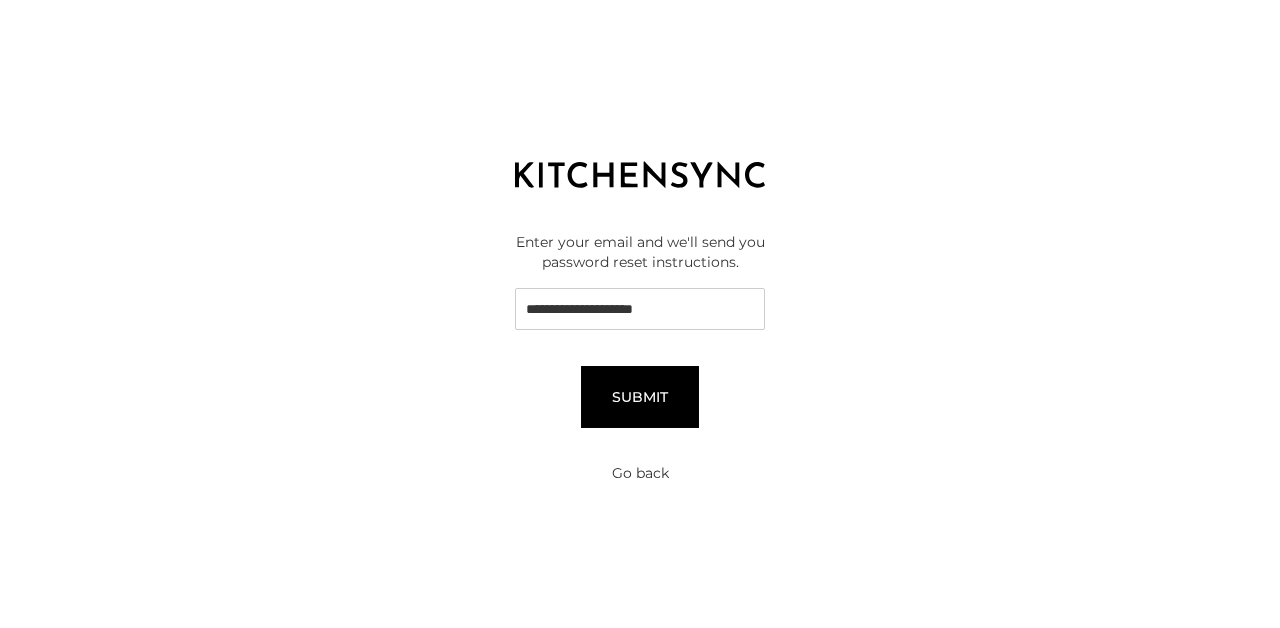 click on "Submit" at bounding box center (640, 397) 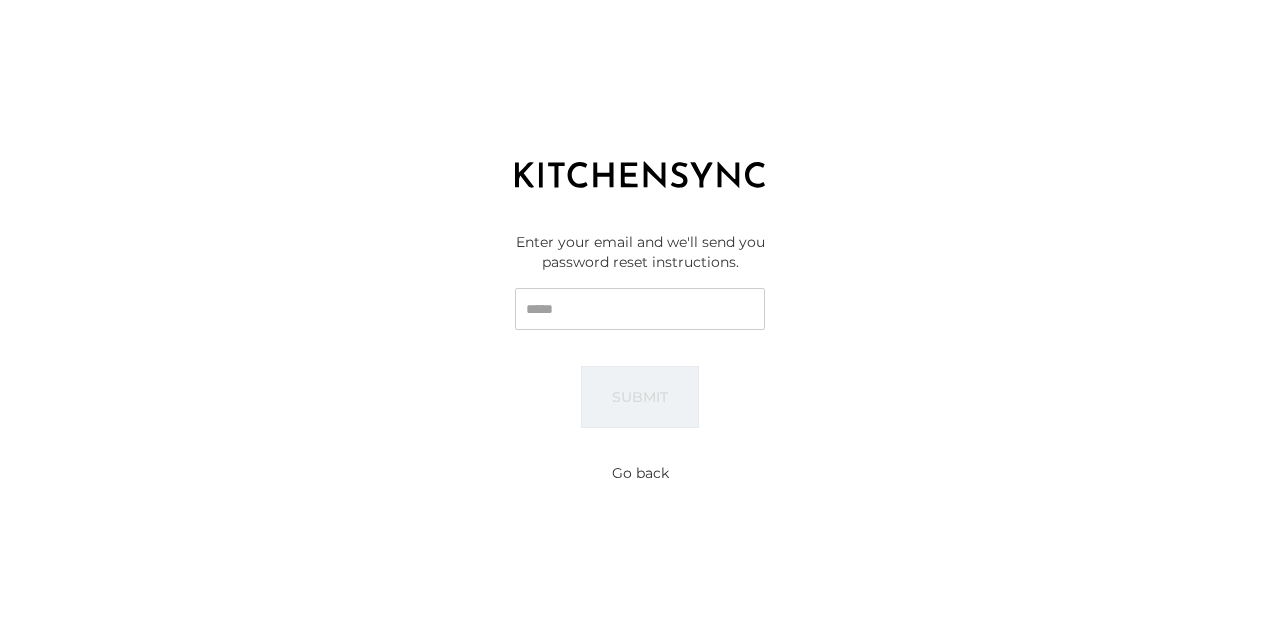 scroll, scrollTop: 0, scrollLeft: 0, axis: both 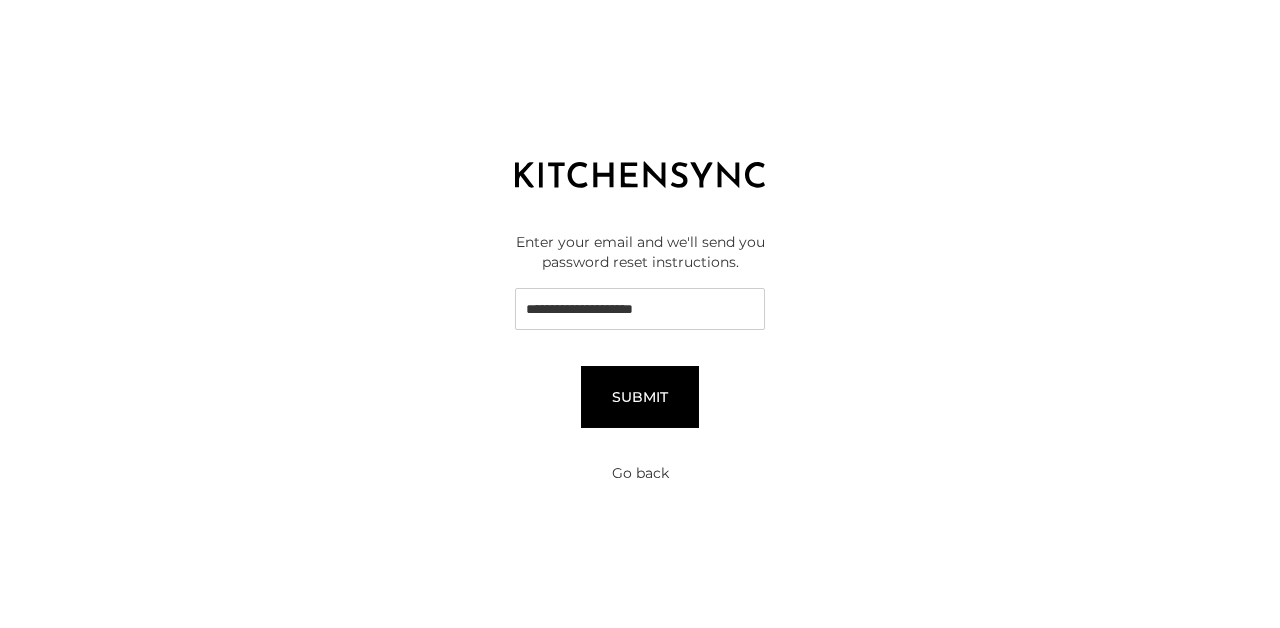 click on "Submit" at bounding box center [640, 397] 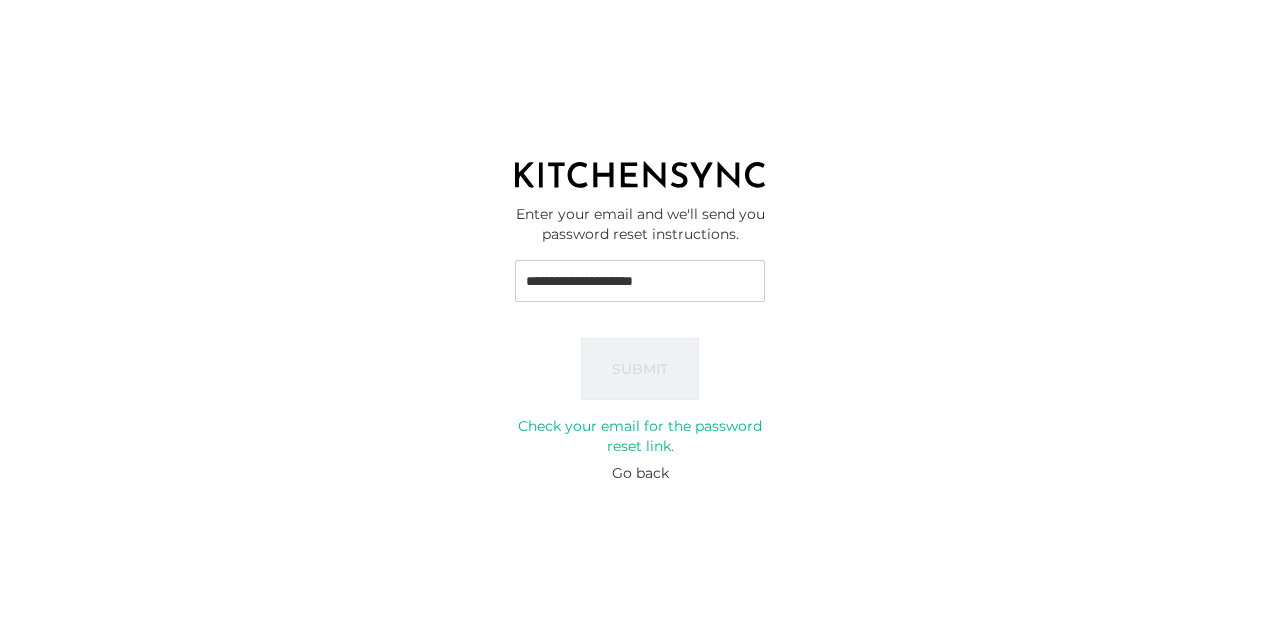 click on "**********" at bounding box center [640, 281] 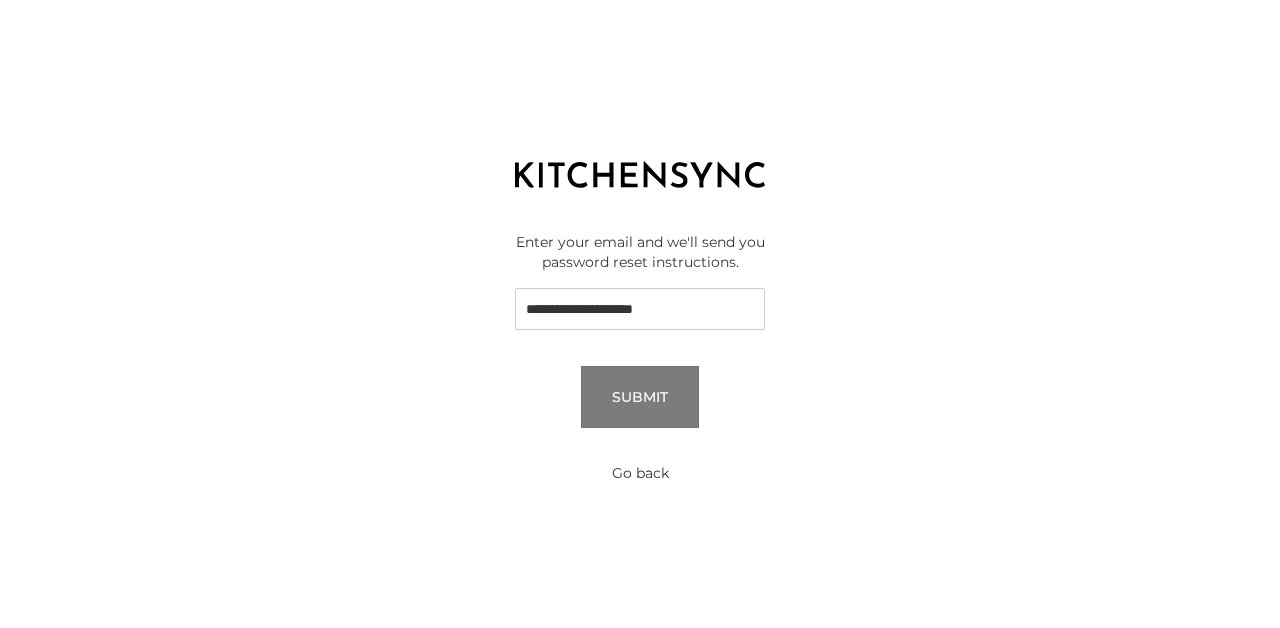 type on "**********" 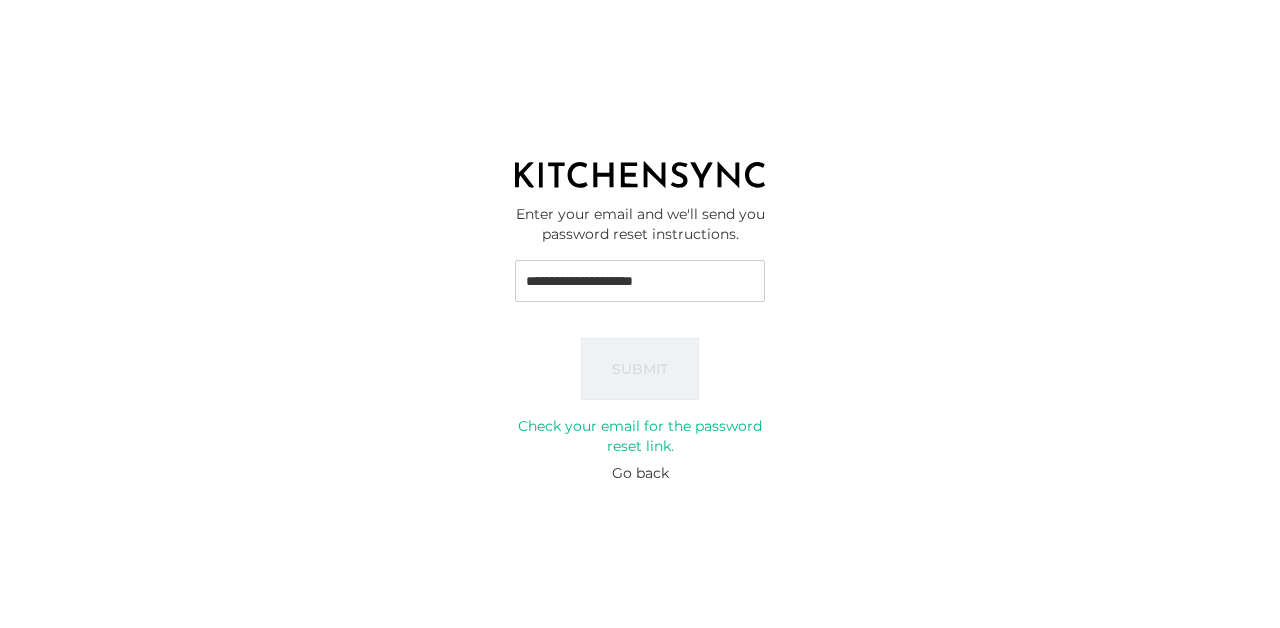 click on "Go back" at bounding box center [640, 473] 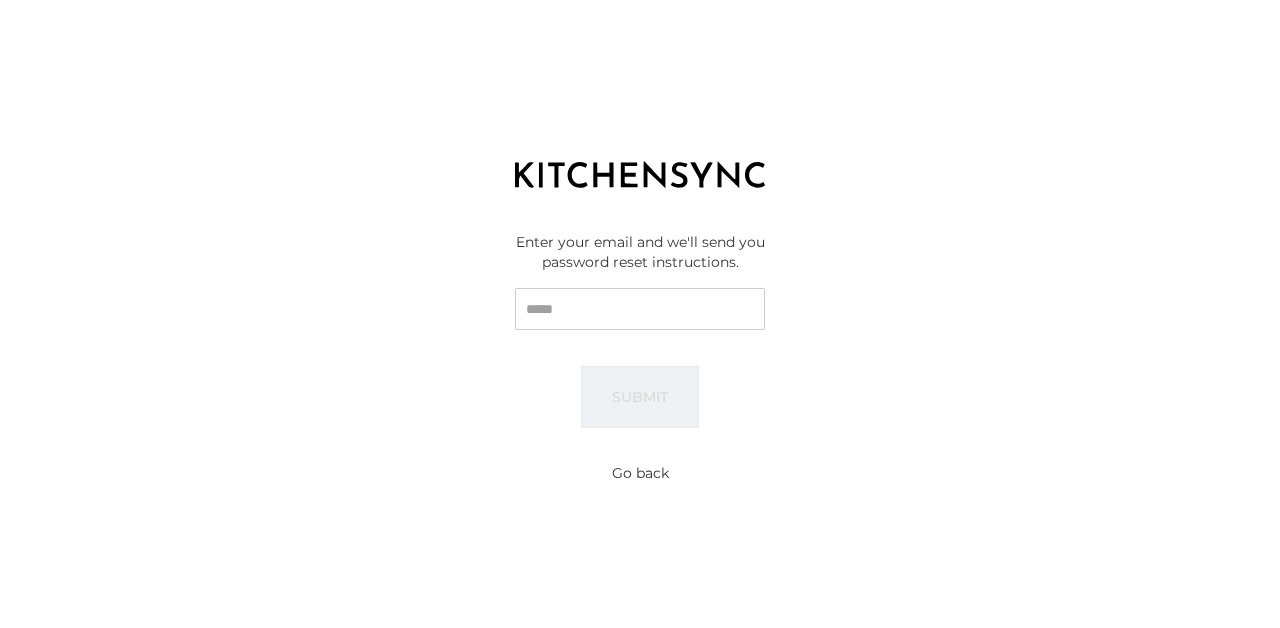 scroll, scrollTop: 0, scrollLeft: 0, axis: both 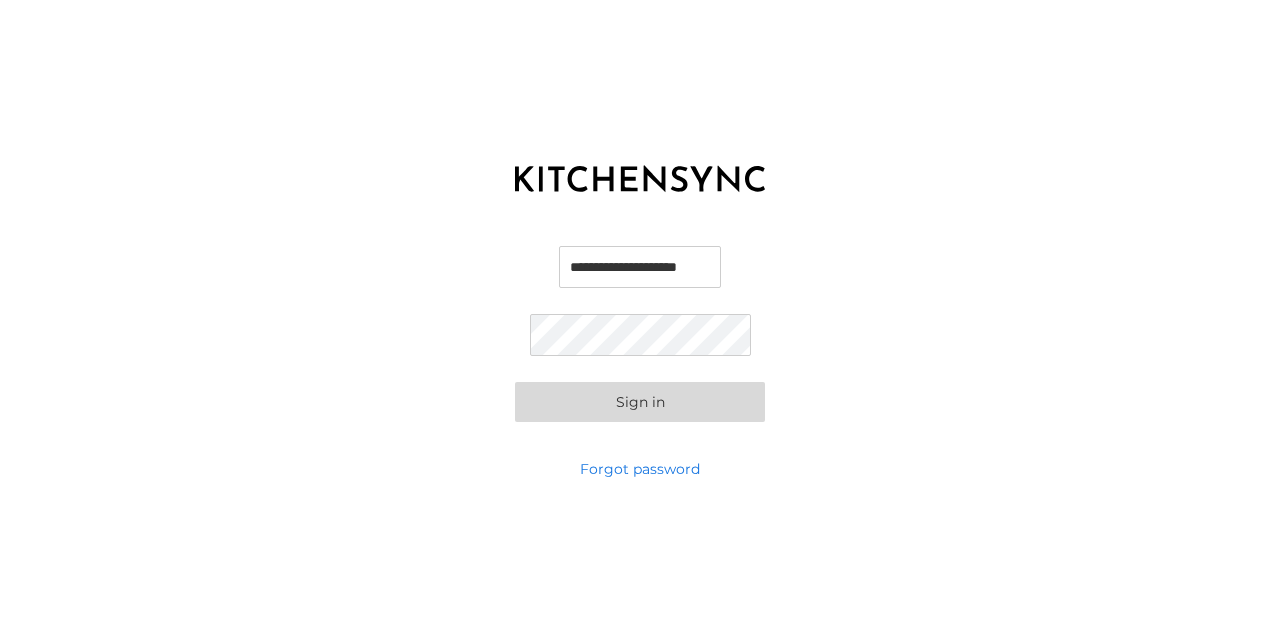 type on "**********" 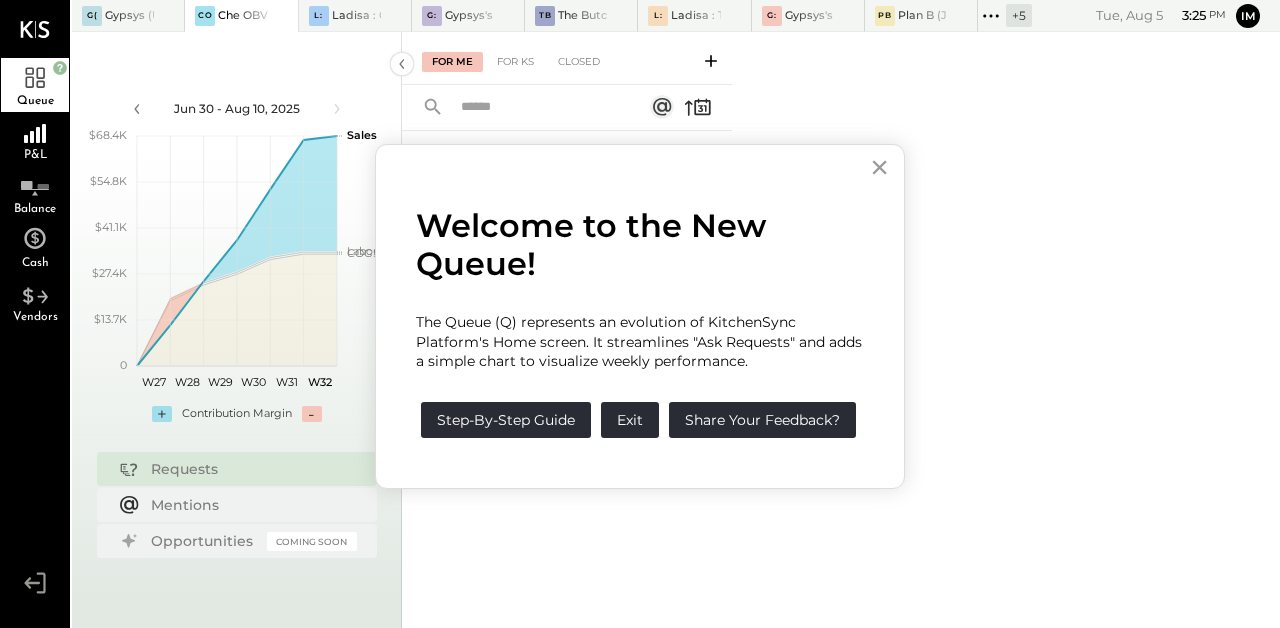 click on "×" at bounding box center (879, 167) 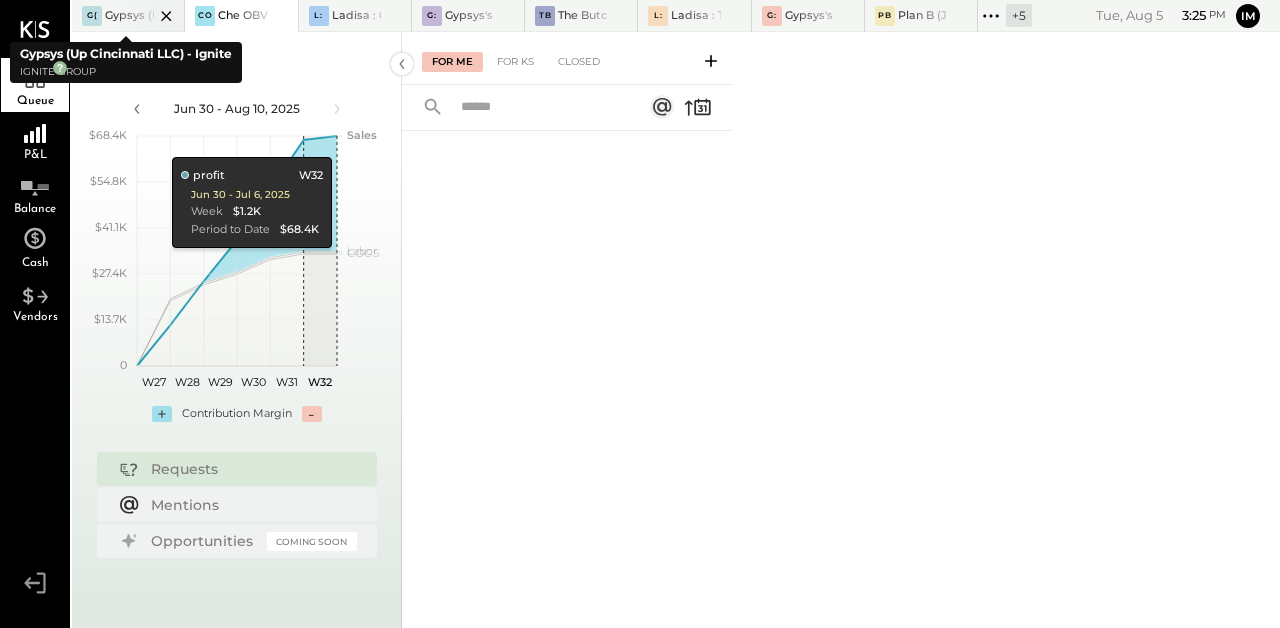 click at bounding box center (149, 15) 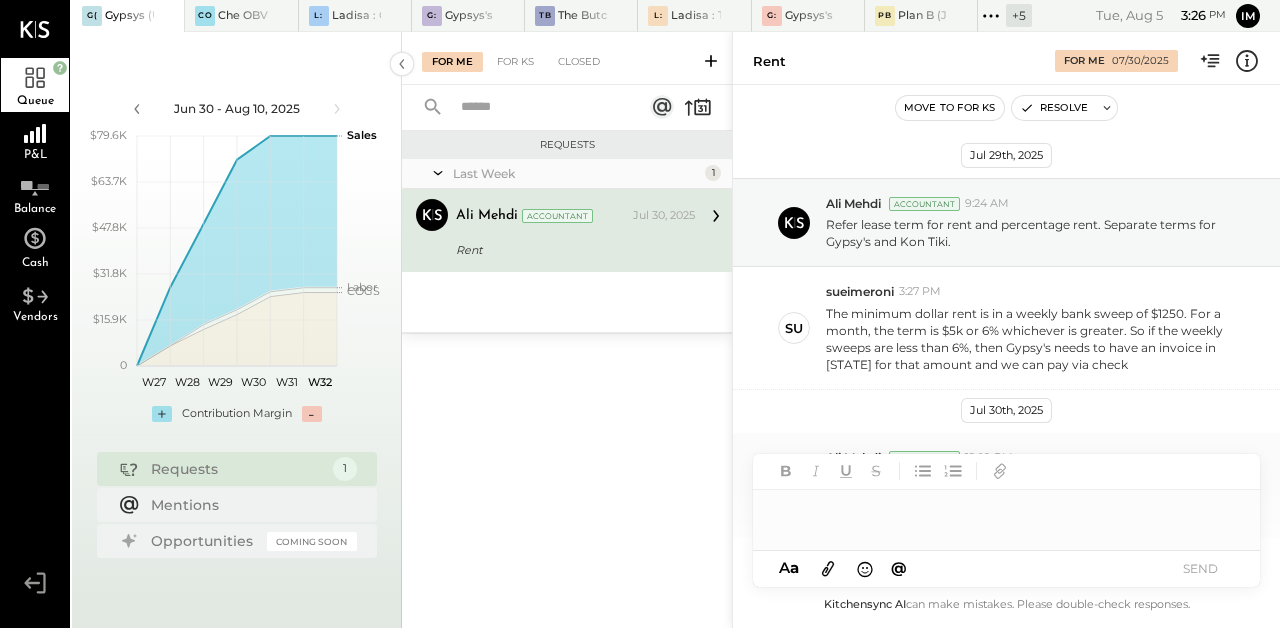 scroll, scrollTop: 0, scrollLeft: 0, axis: both 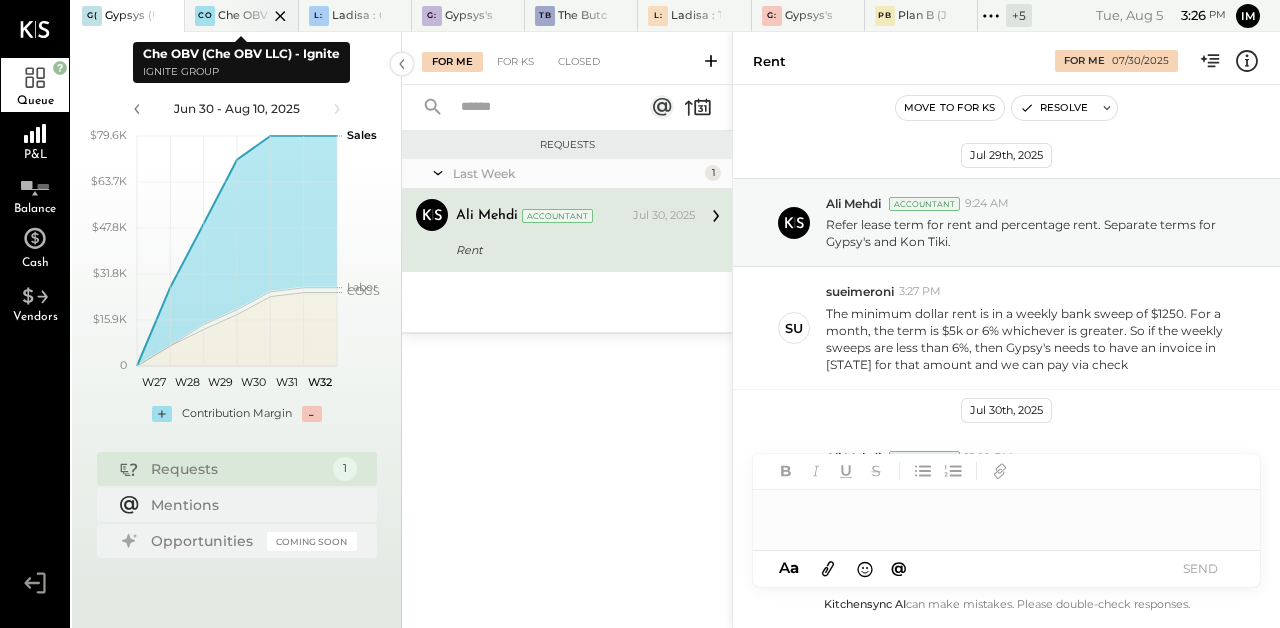 click at bounding box center [263, 15] 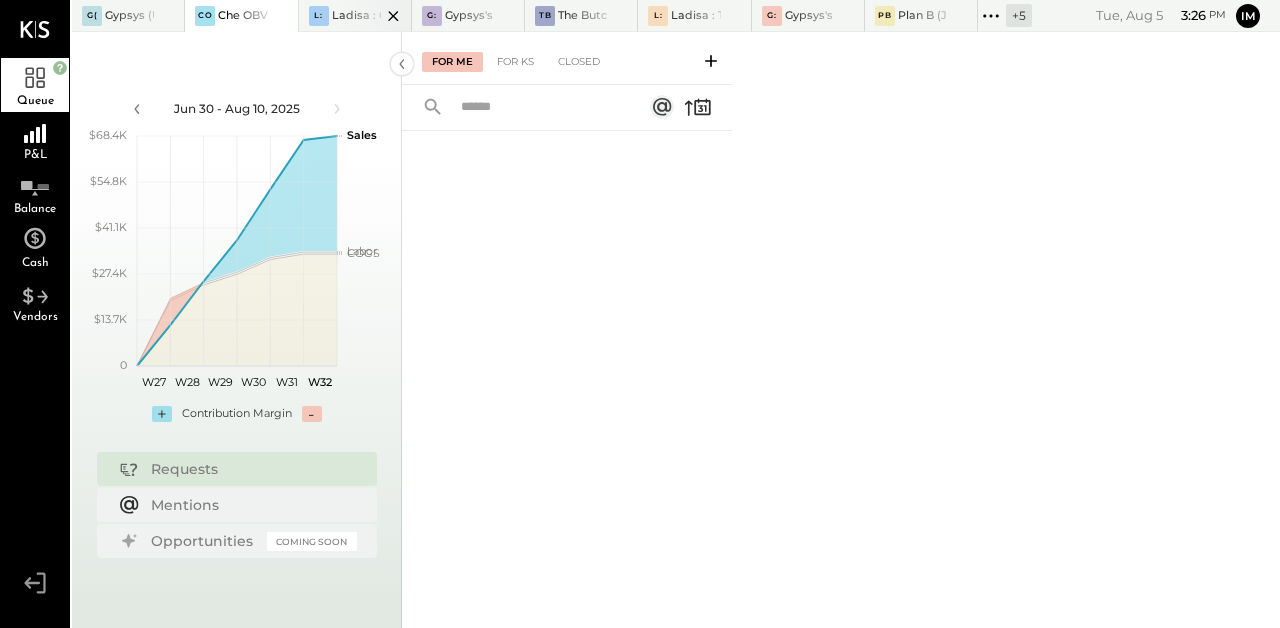 click at bounding box center [376, 15] 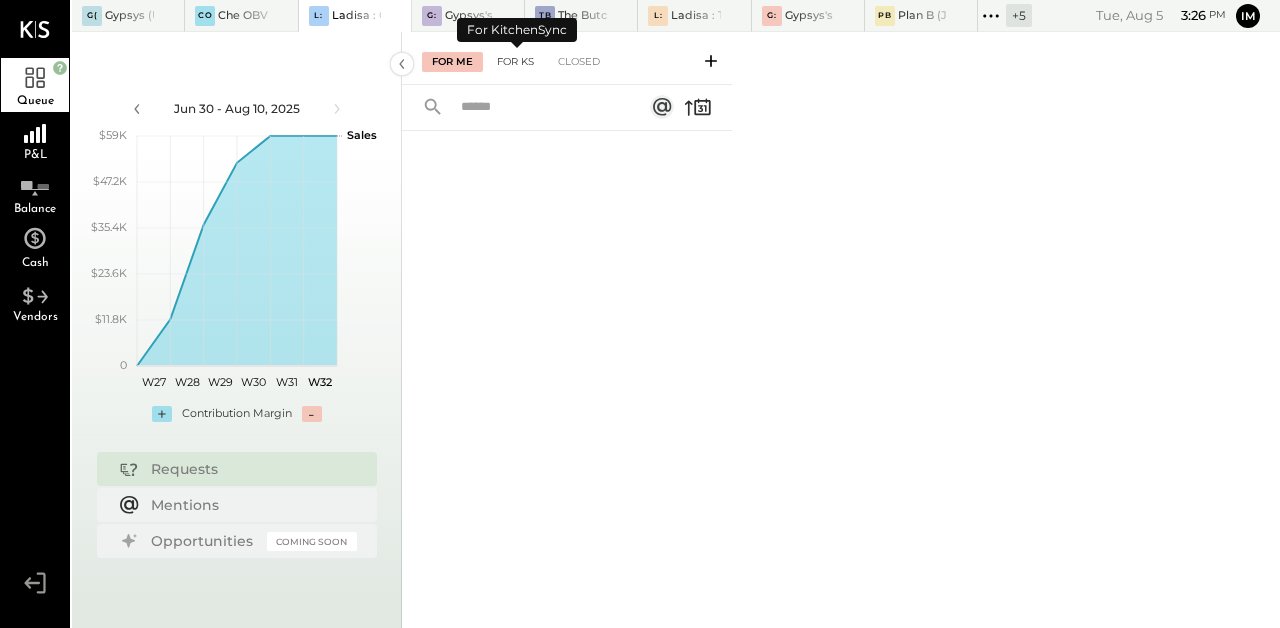 click on "For KS" at bounding box center [515, 62] 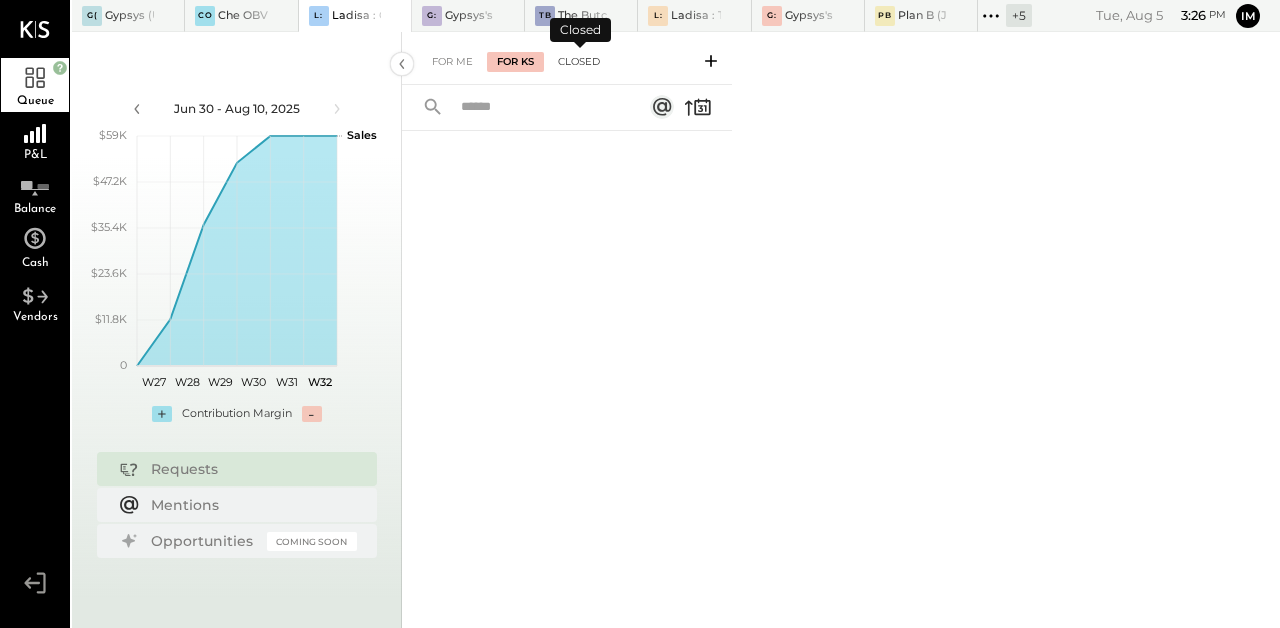 click on "Closed" at bounding box center (579, 62) 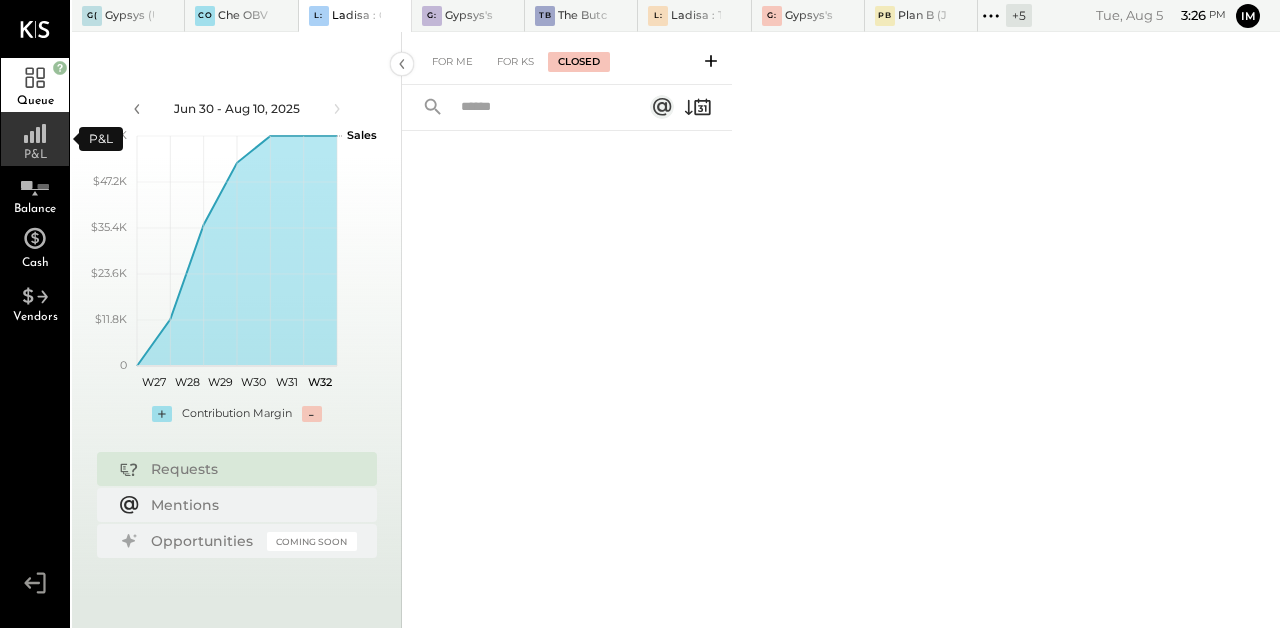 click 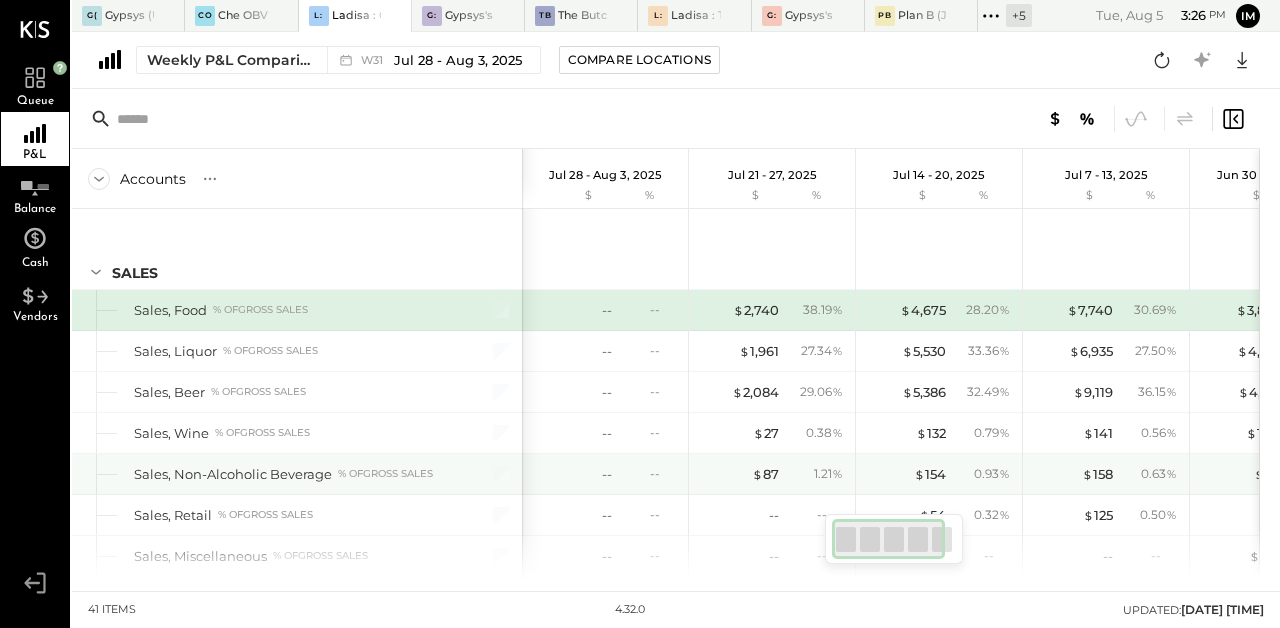 scroll, scrollTop: 0, scrollLeft: 63, axis: horizontal 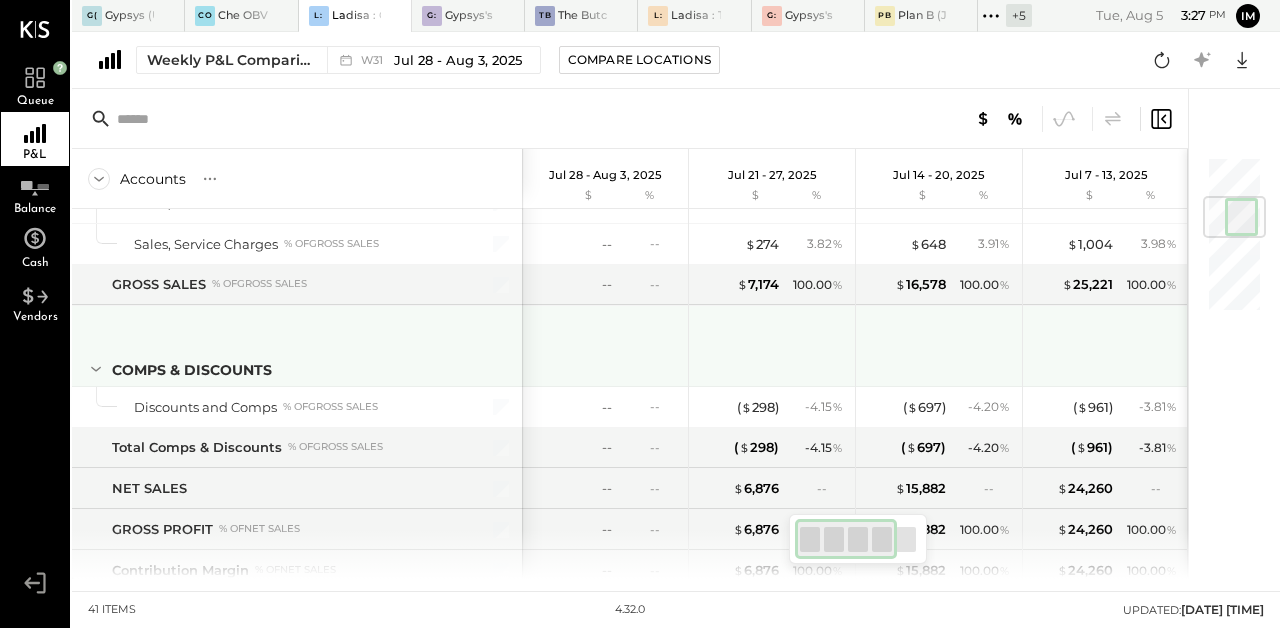 drag, startPoint x: 1112, startPoint y: 330, endPoint x: 656, endPoint y: 347, distance: 456.31677 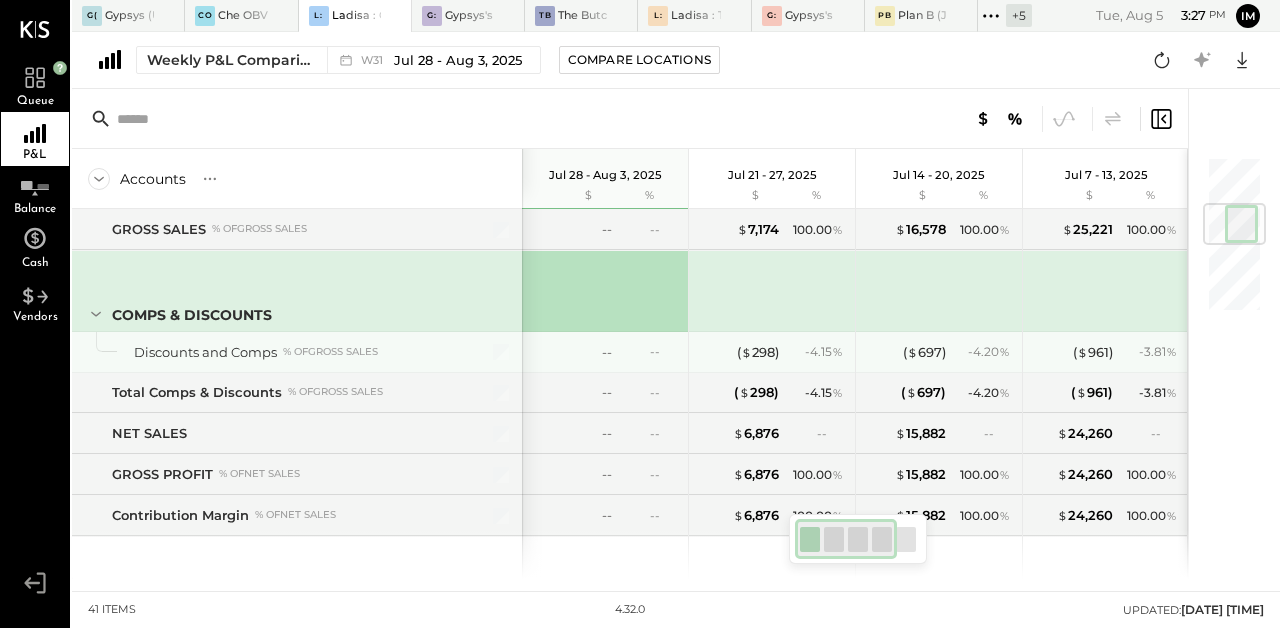 scroll, scrollTop: 423, scrollLeft: 0, axis: vertical 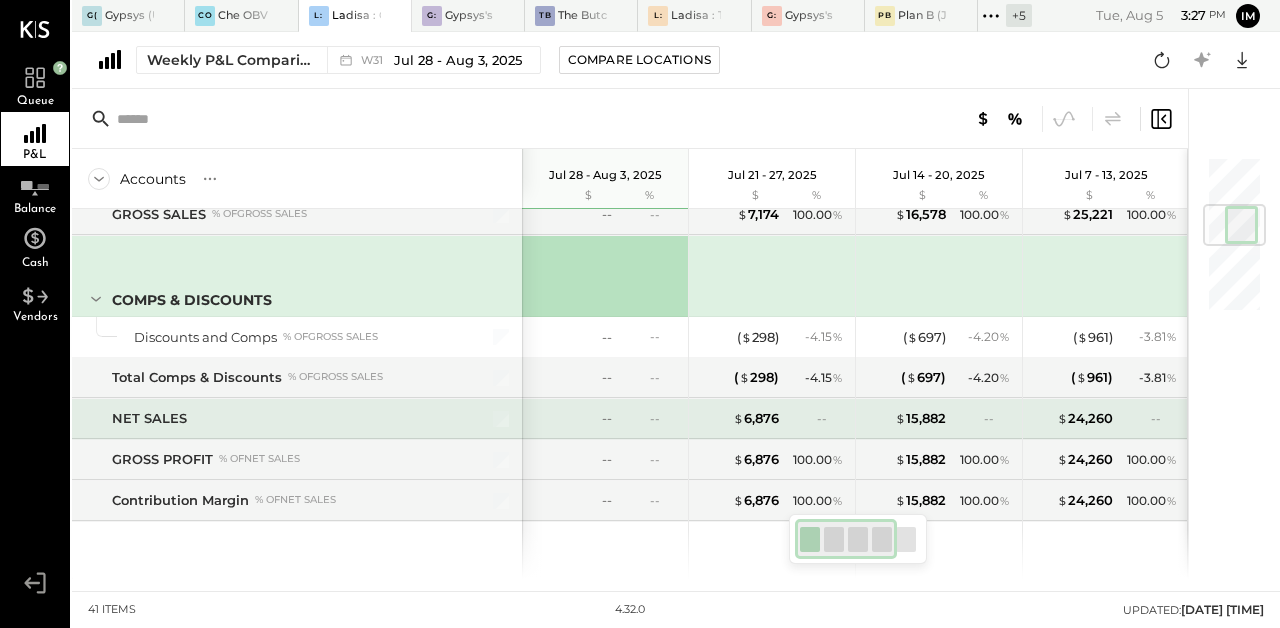 click on "--" at bounding box center (983, 418) 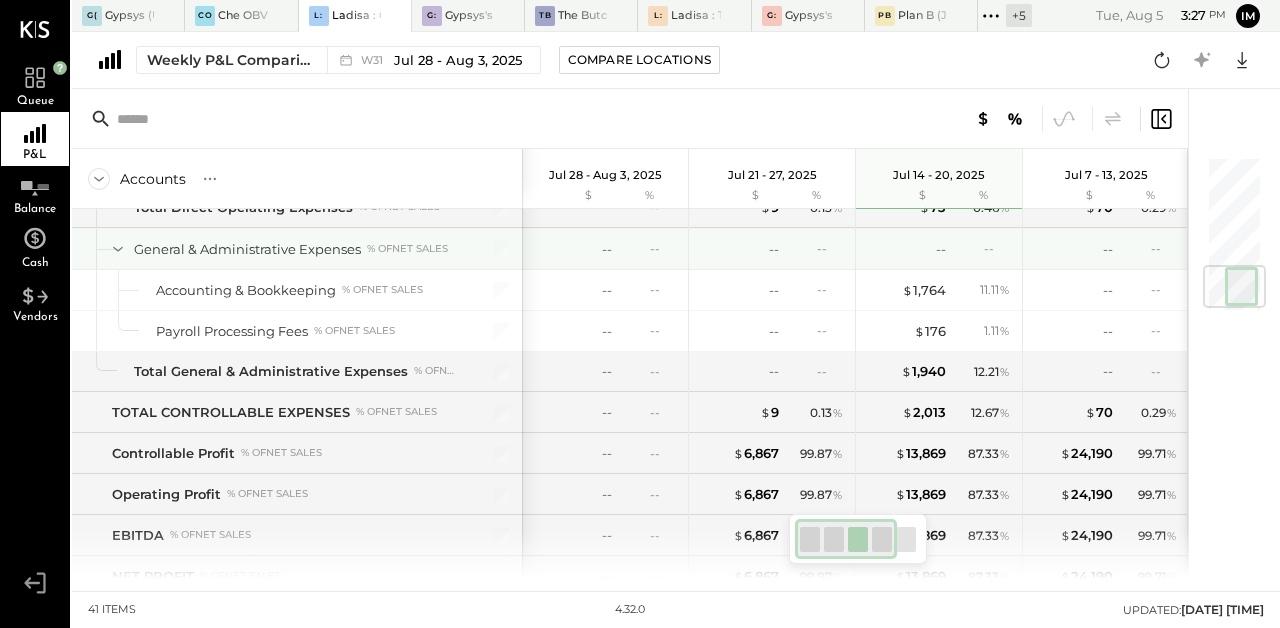 scroll, scrollTop: 988, scrollLeft: 0, axis: vertical 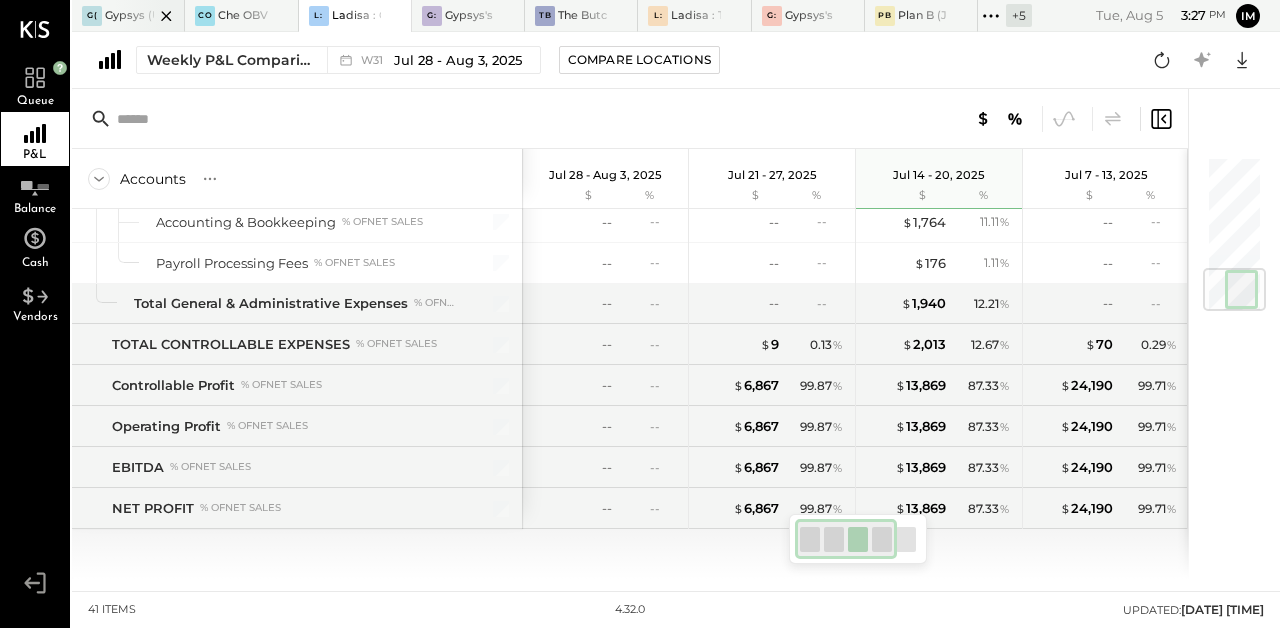 click at bounding box center (149, 15) 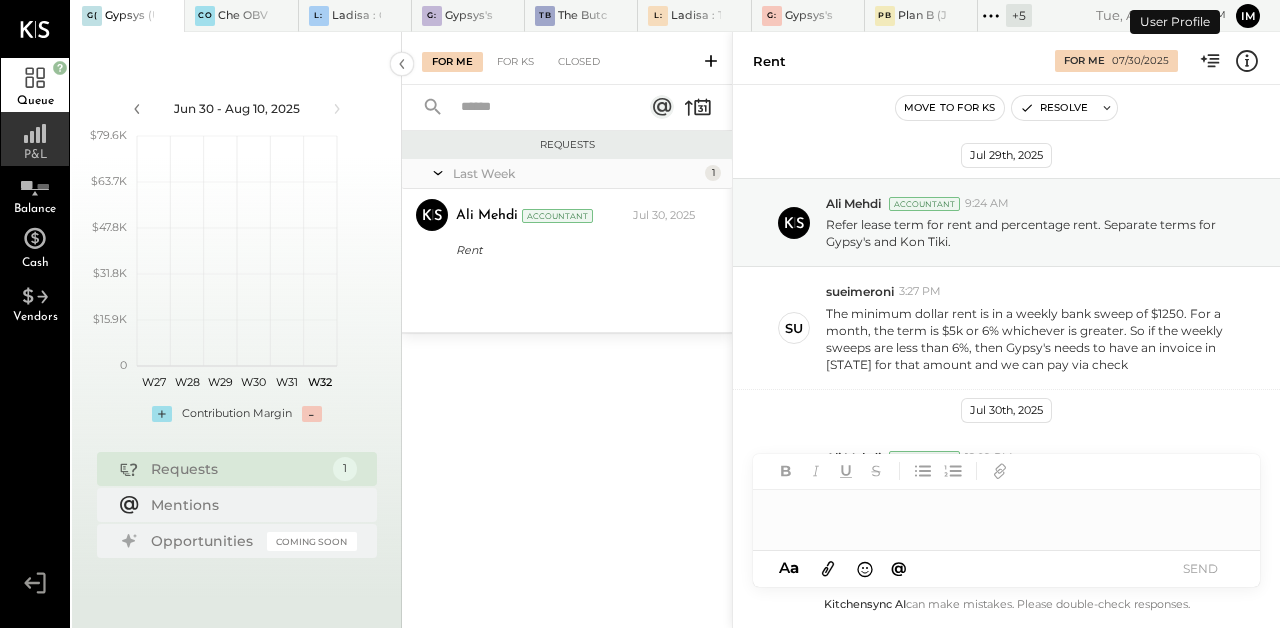 scroll, scrollTop: 108, scrollLeft: 0, axis: vertical 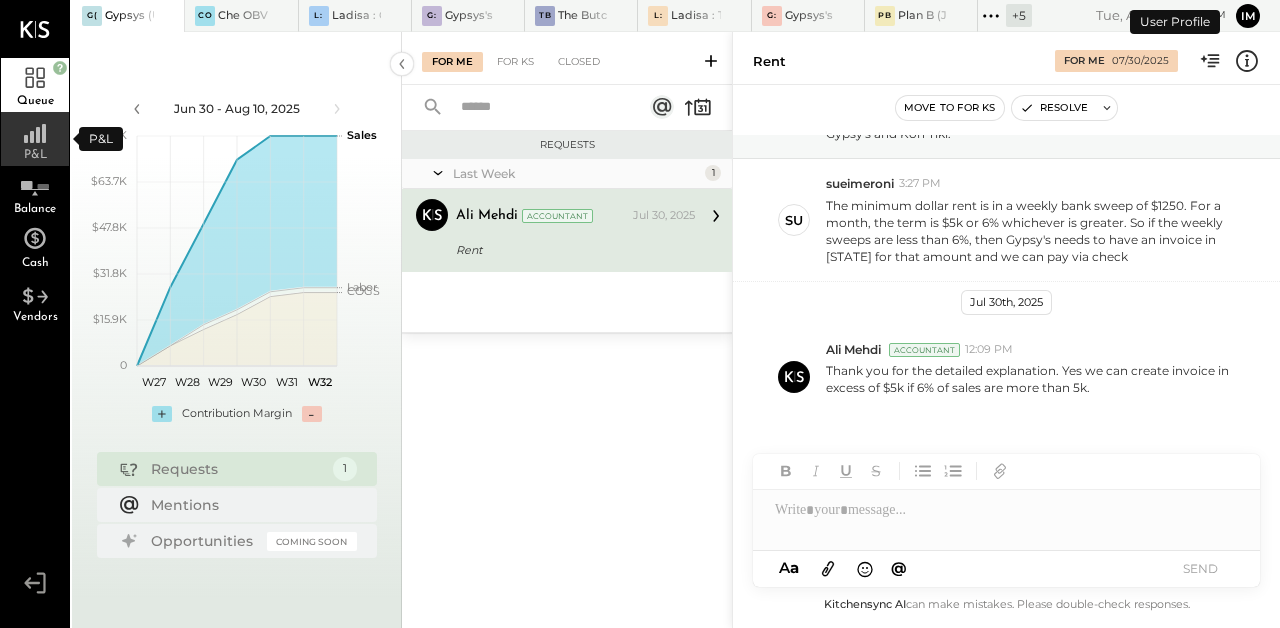 click on "P&L" at bounding box center [35, 155] 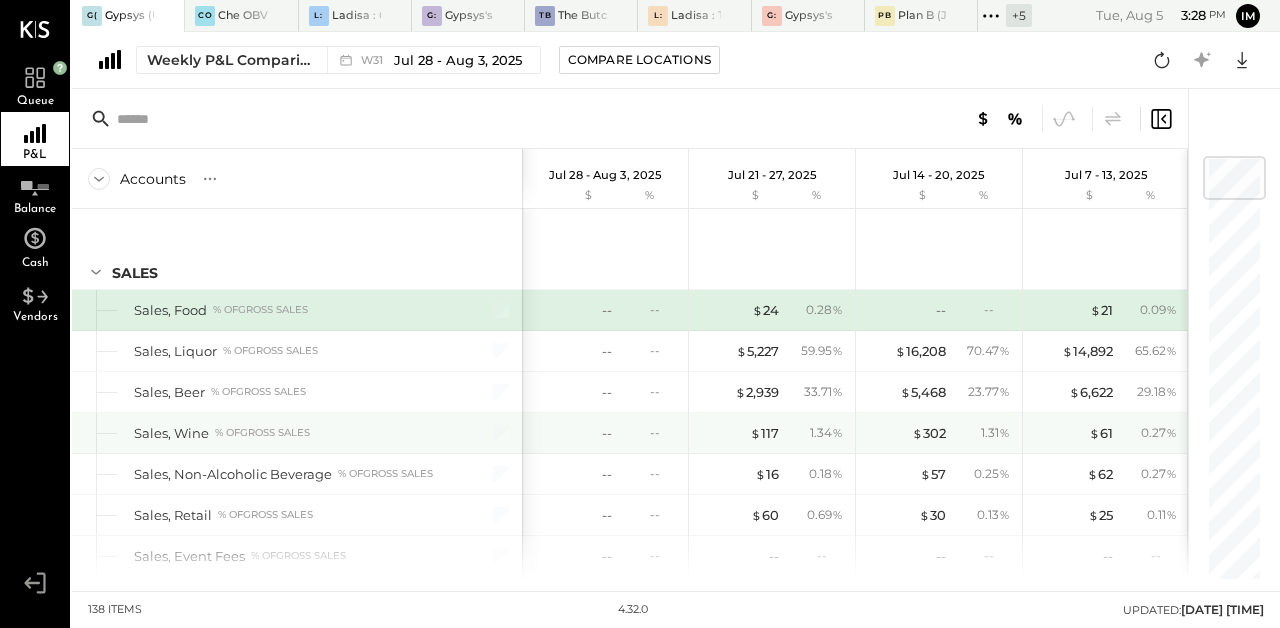 scroll, scrollTop: 24, scrollLeft: 0, axis: vertical 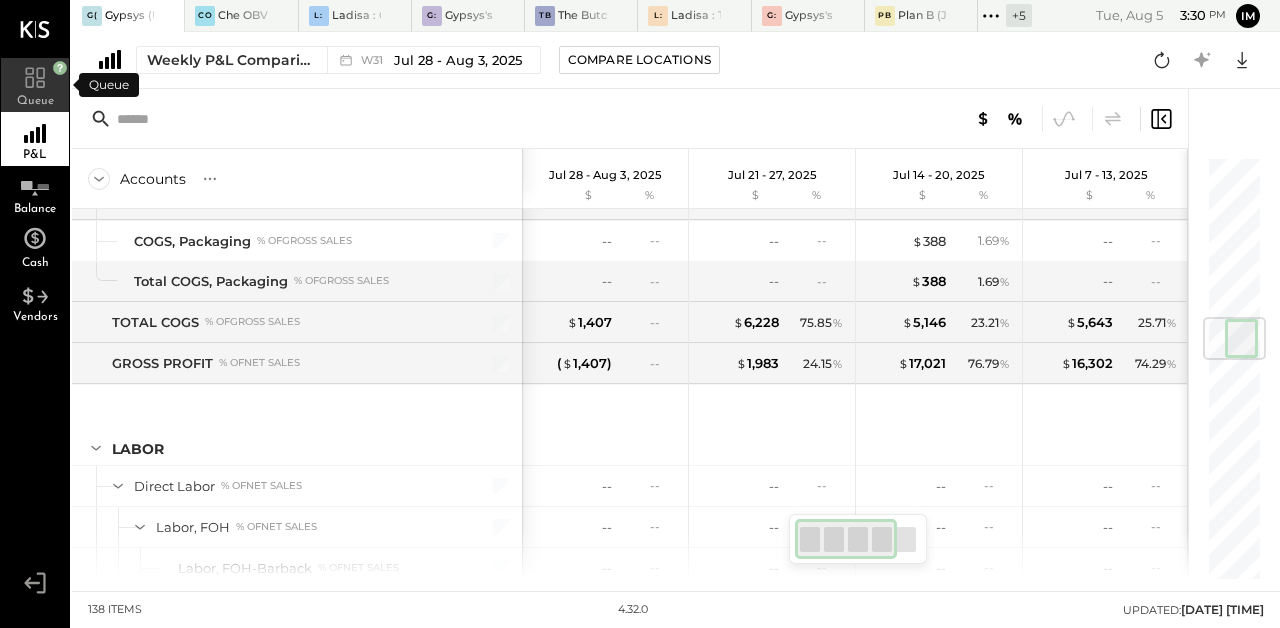 click 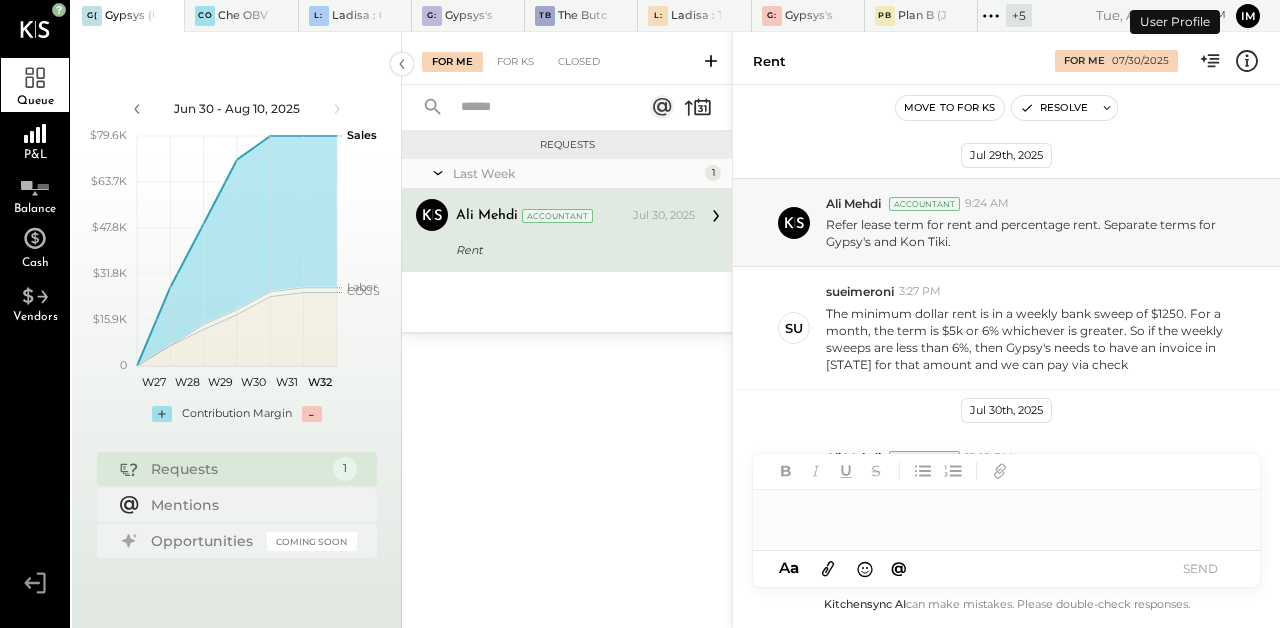 scroll, scrollTop: 108, scrollLeft: 0, axis: vertical 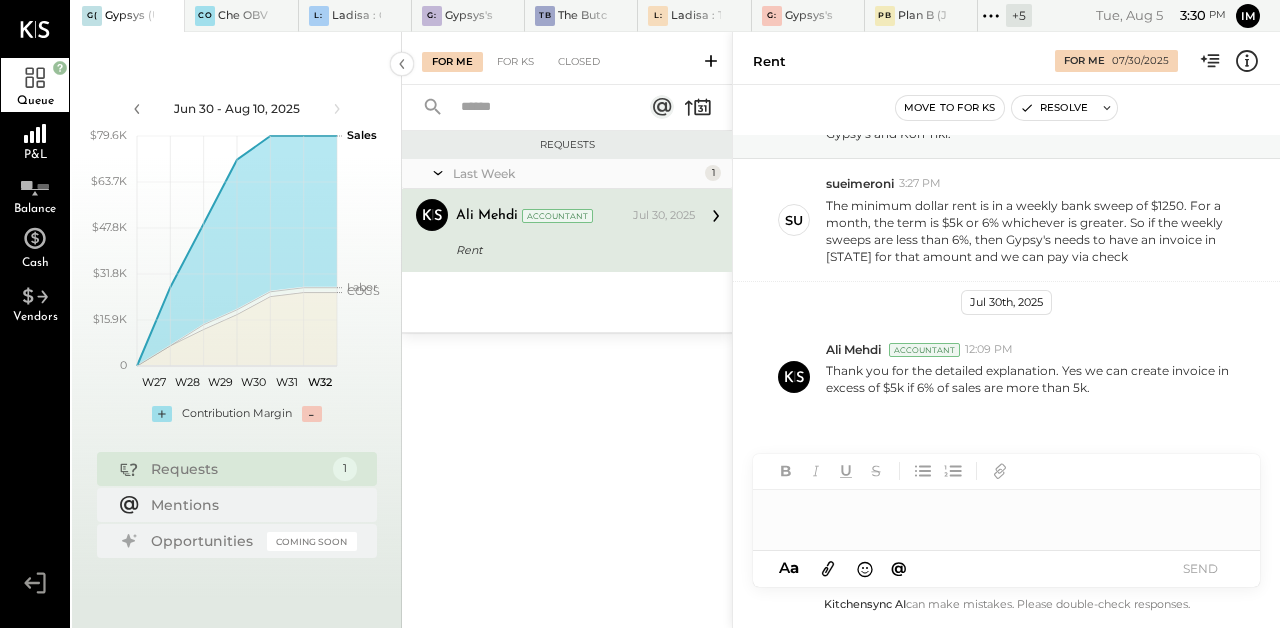 click at bounding box center [149, 16] 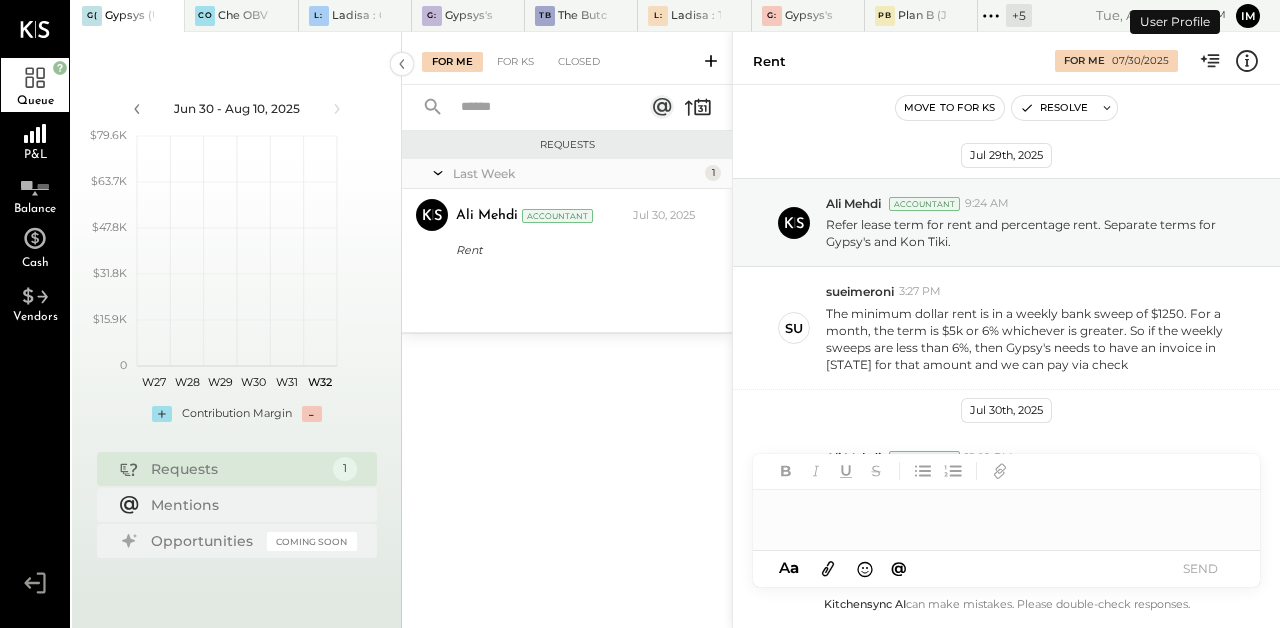 scroll, scrollTop: 108, scrollLeft: 0, axis: vertical 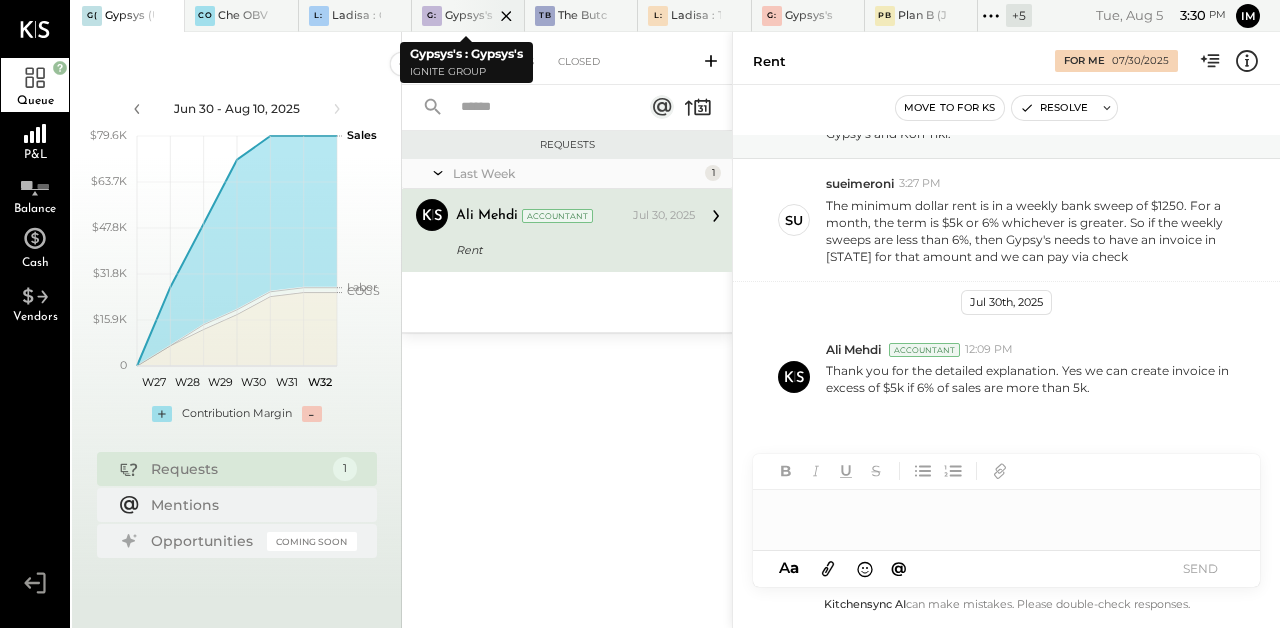 click at bounding box center (489, 15) 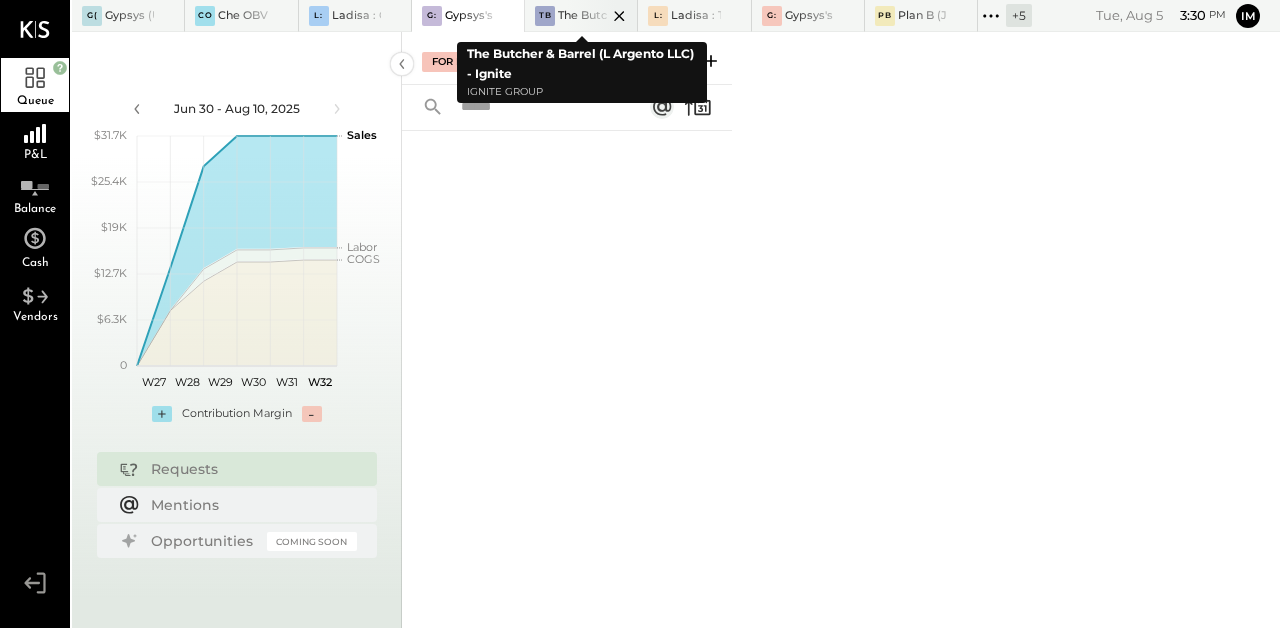 click at bounding box center (602, 15) 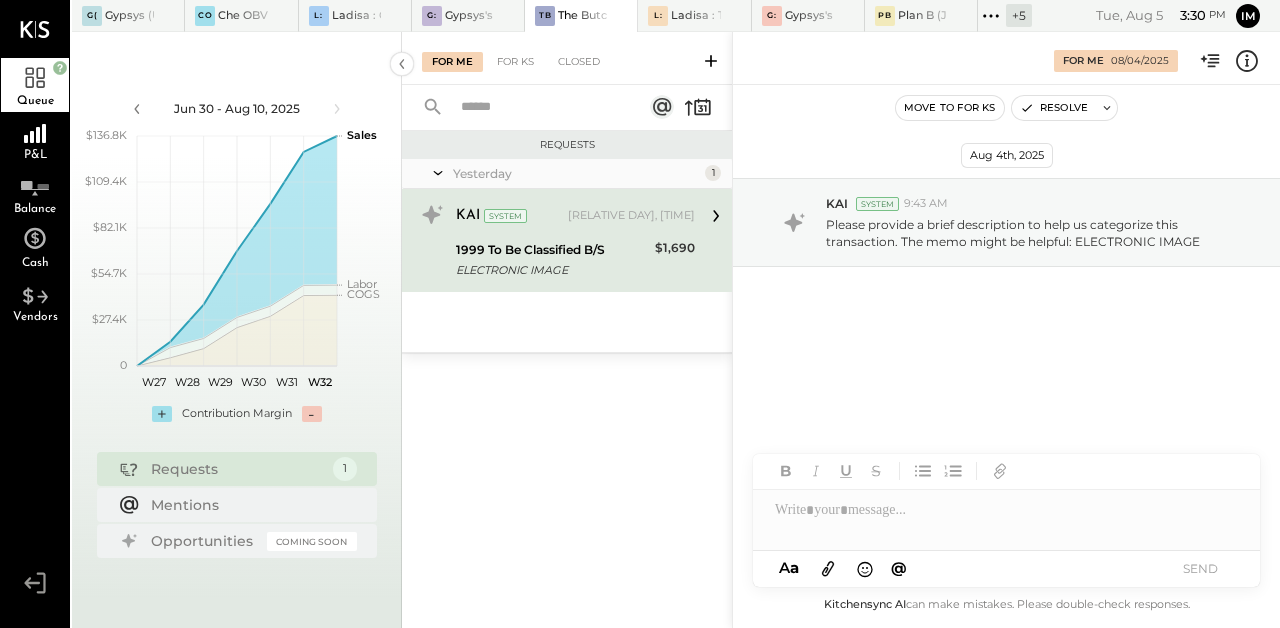 click on "ELECTRONIC IMAGE" at bounding box center (552, 270) 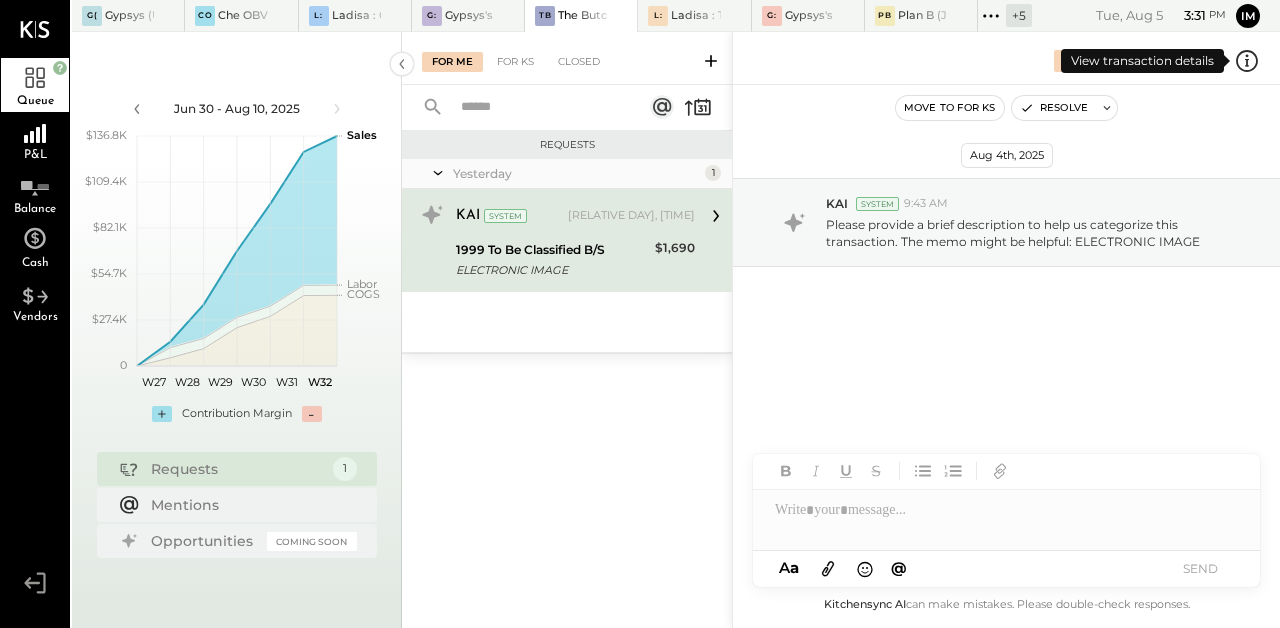 click 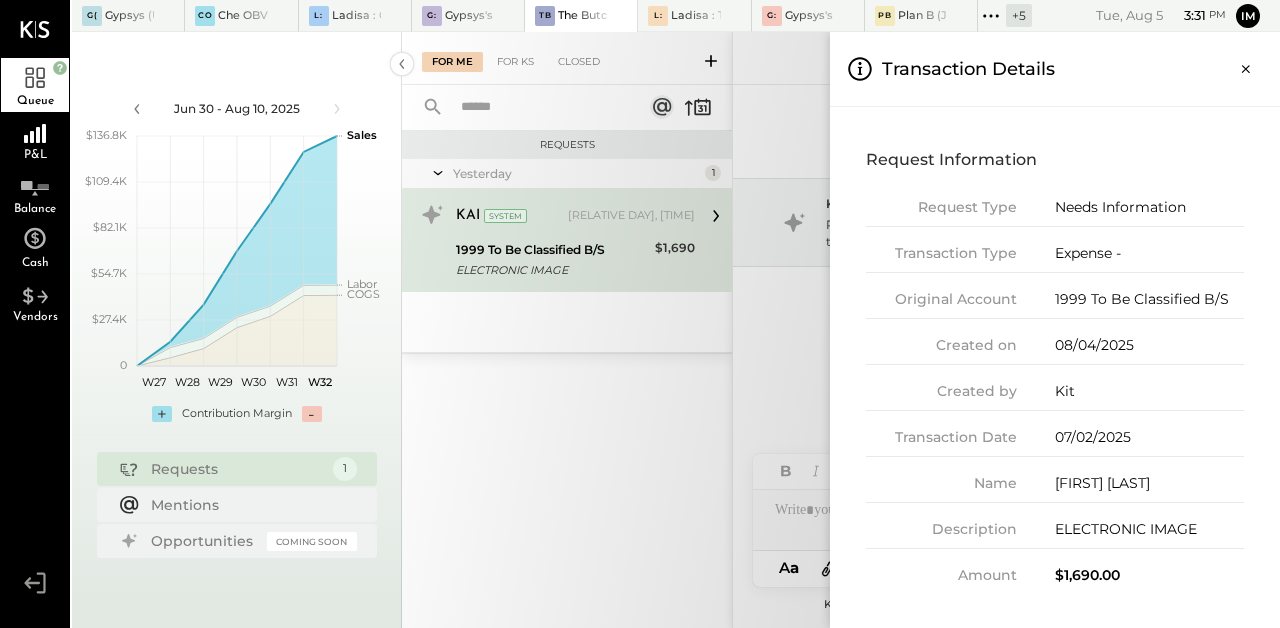 click on "For Me For KS Closed Requests Yesterday 1 KAI System Yesterday, [TIME] 1999 To Be Classified B/S ELECTRONIC IMAGE $1,690 Please provide a brief description to help us categorize this transaction. The memo might be helpful: ELECTRONIC IMAGE For Me [DATE] Move to for ks Resolve [DATE], [TIME] KAI System [TIME] Please provide a brief description to help us categorize this transaction. The memo might be helpful: ELECTRONIC IMAGE AM [PERSON] I [PERSON] MA [PERSON] J [PERSON] S [PERSON] MESSAGE SUGGESTION Rephrasing A a @ Use   Shift + Return   to send the message SEND Kitchensync AI can make mistakes. Please double-check responses. Transaction Details Request Information Request Type Needs Information Transaction Type Expense - Original Account 1999 To Be Classified B/S Created on [DATE] Created by Kit Transaction Date [DATE] Name [FIRST] [LAST] Description ELECTRONIC IMAGE Amount $1,690.00" at bounding box center [841, 330] 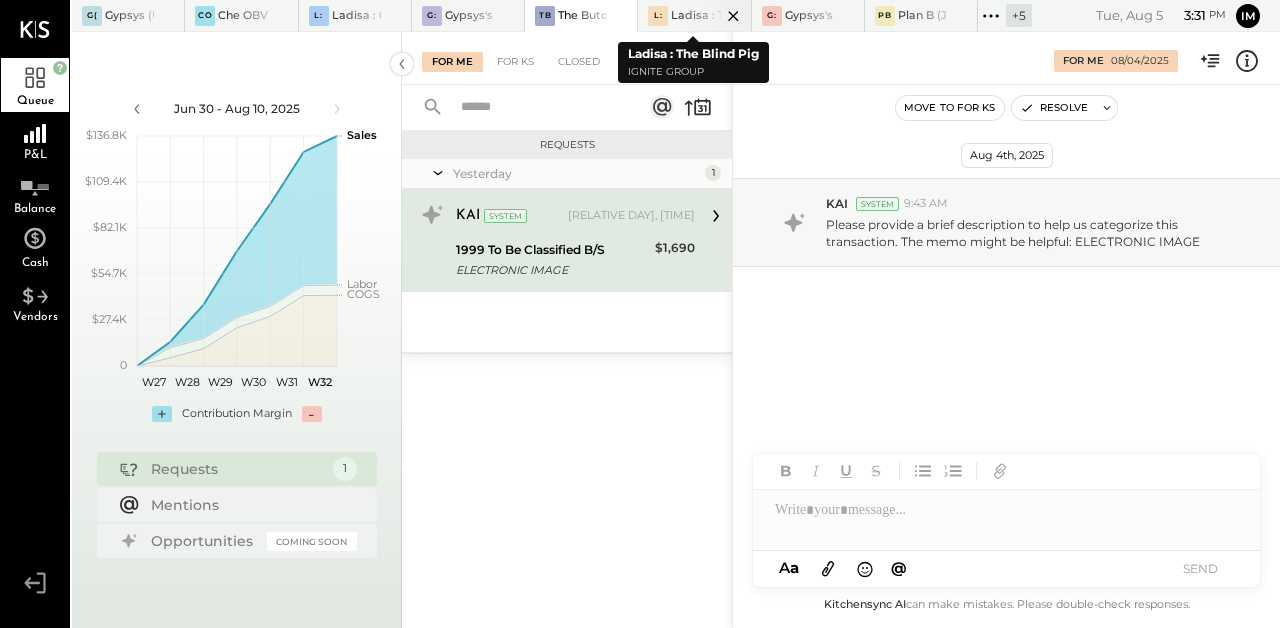 click at bounding box center [716, 15] 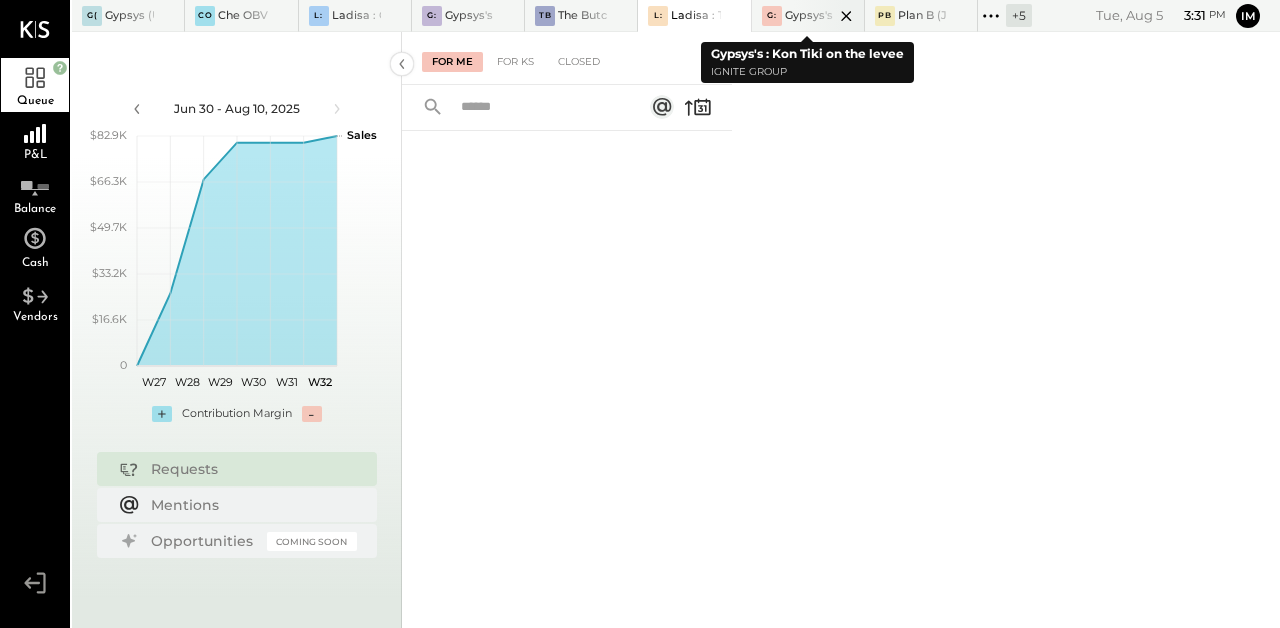 click at bounding box center [829, 15] 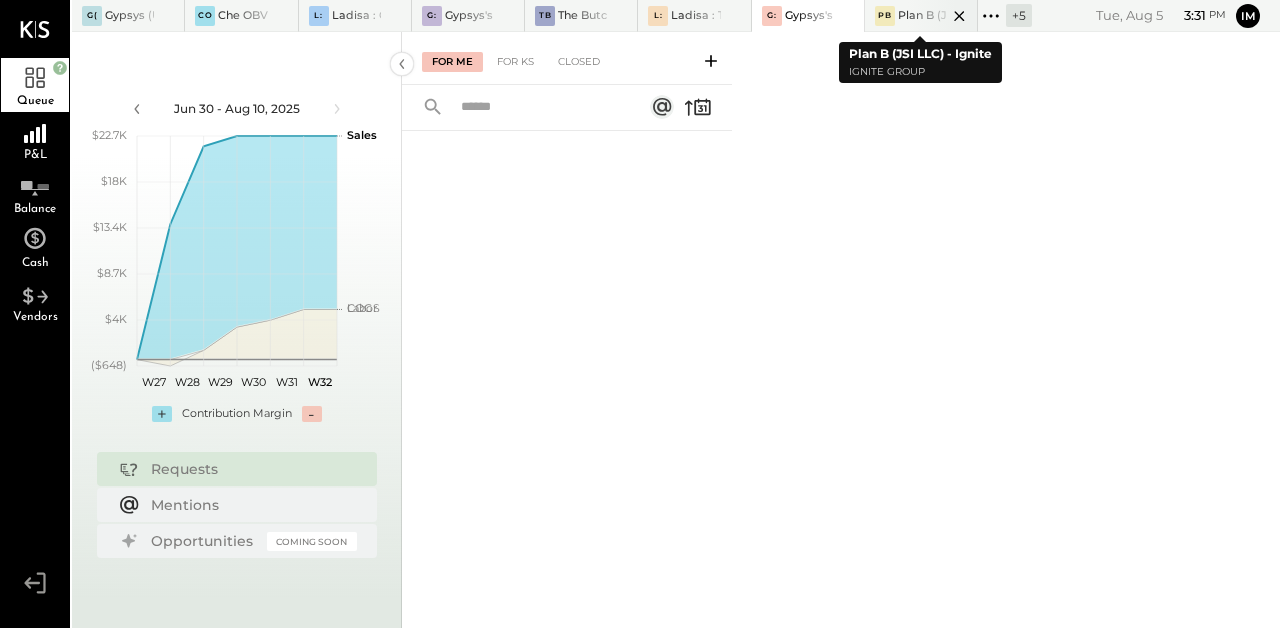 click at bounding box center (942, 15) 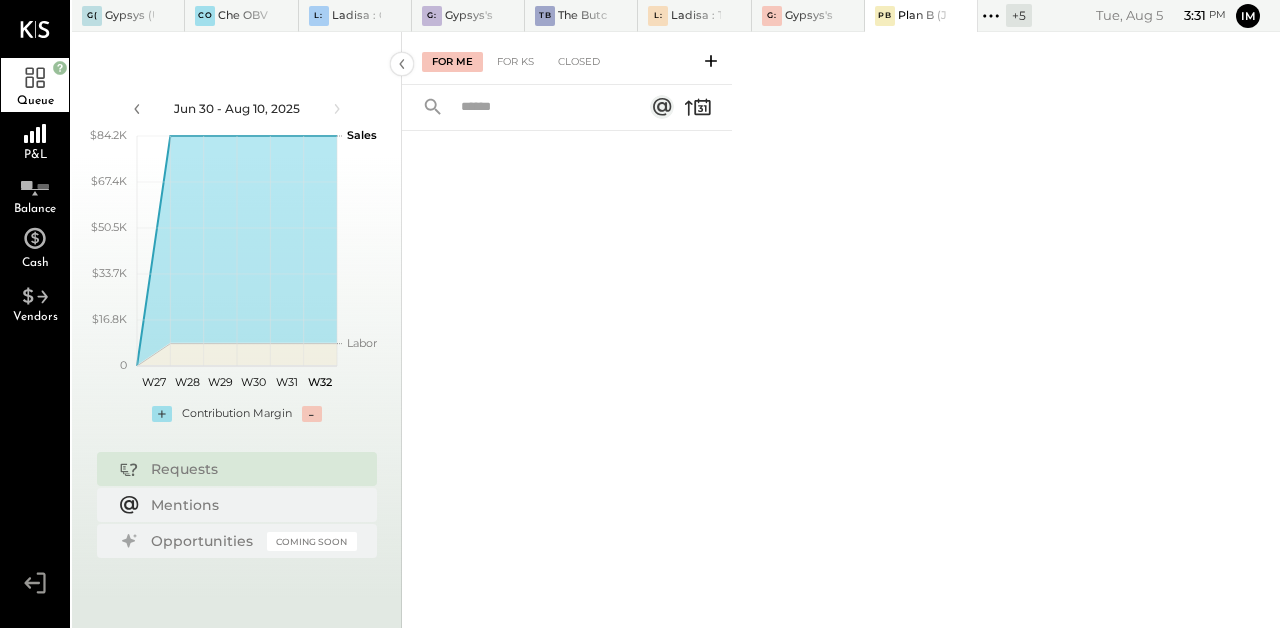 click on "+ 5" at bounding box center [1019, 15] 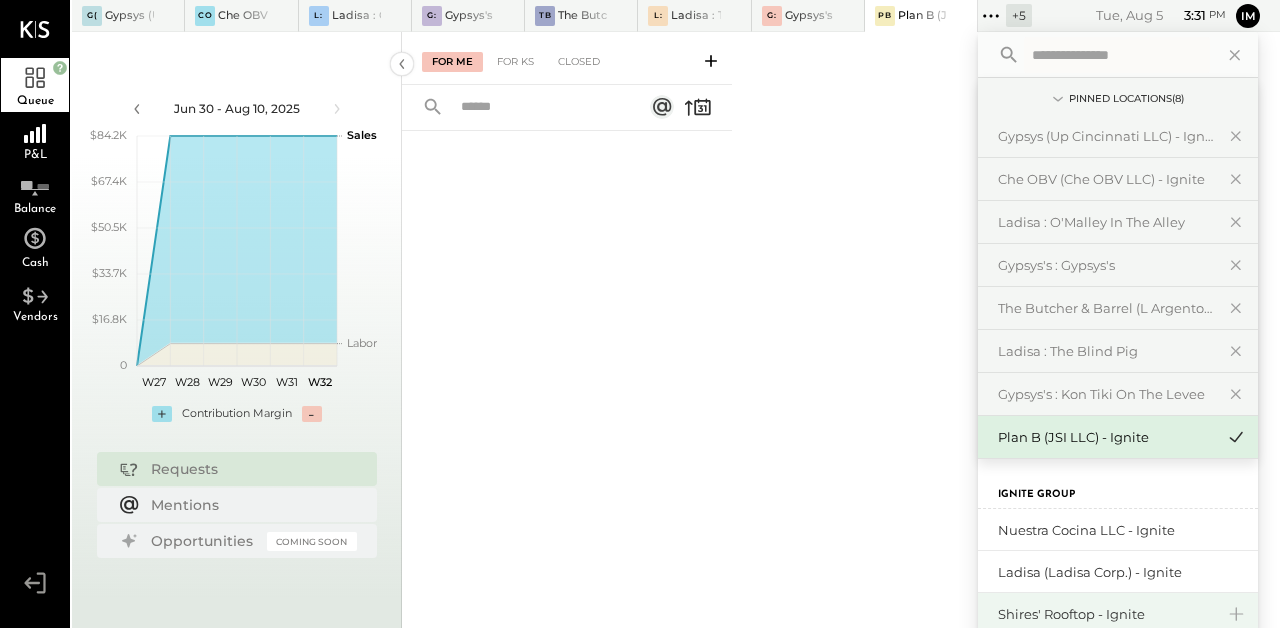 click on "Shires' Rooftop - Ignite" at bounding box center (1106, 614) 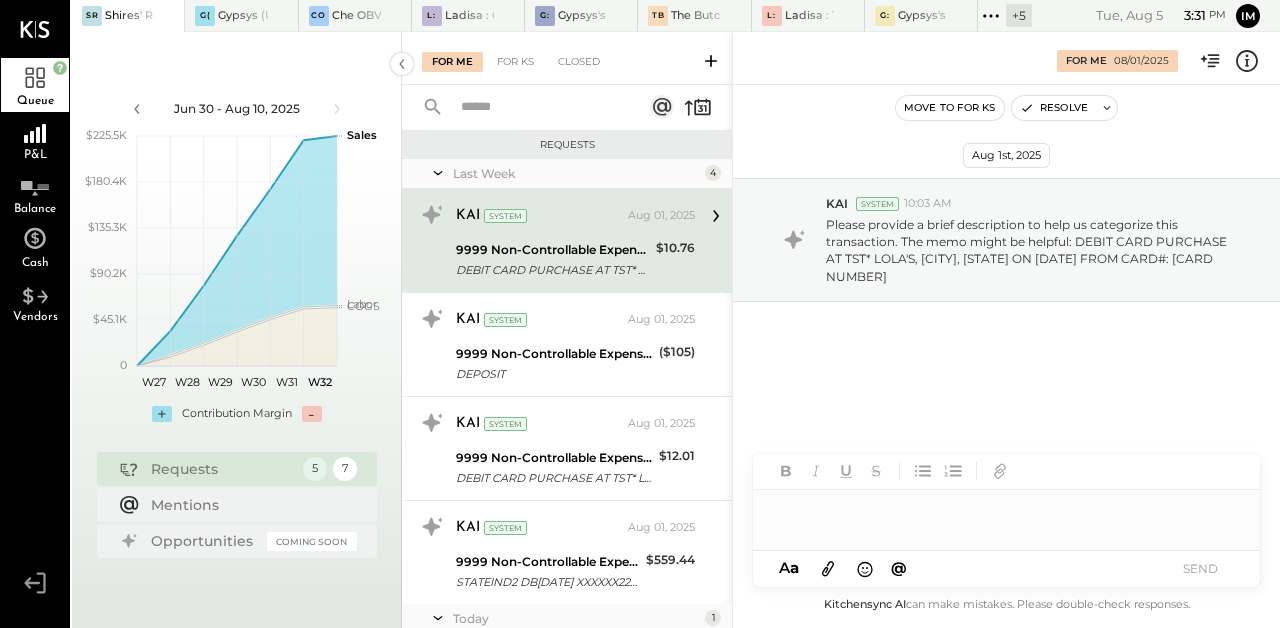 click 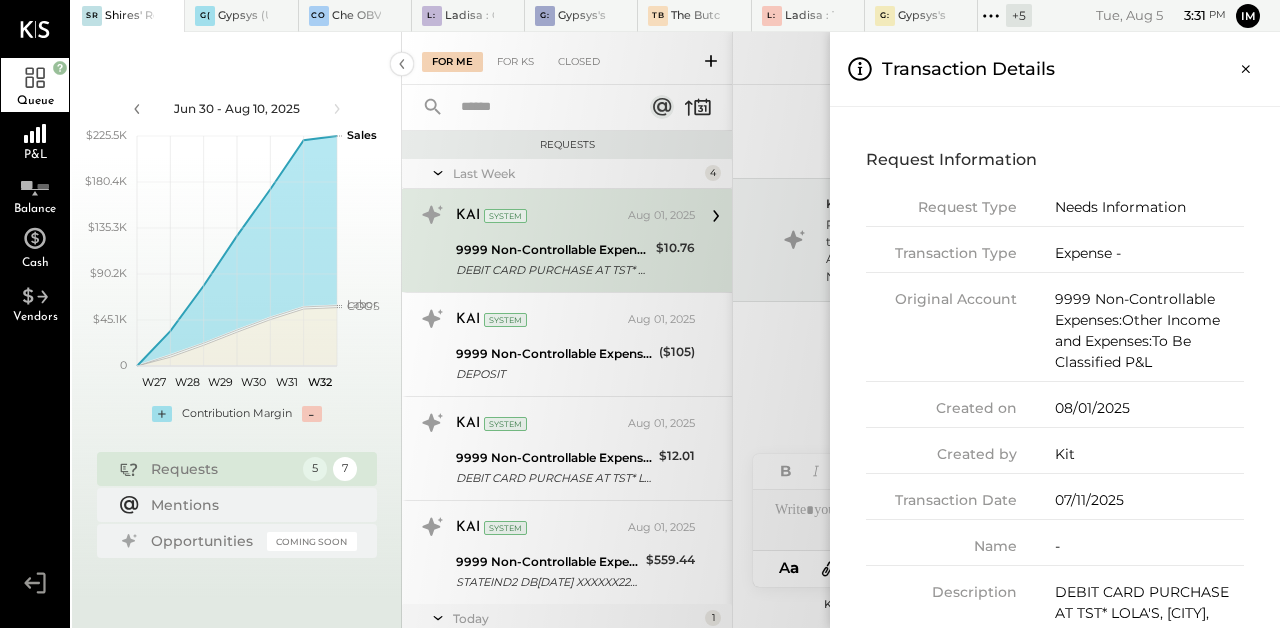 scroll, scrollTop: 0, scrollLeft: 0, axis: both 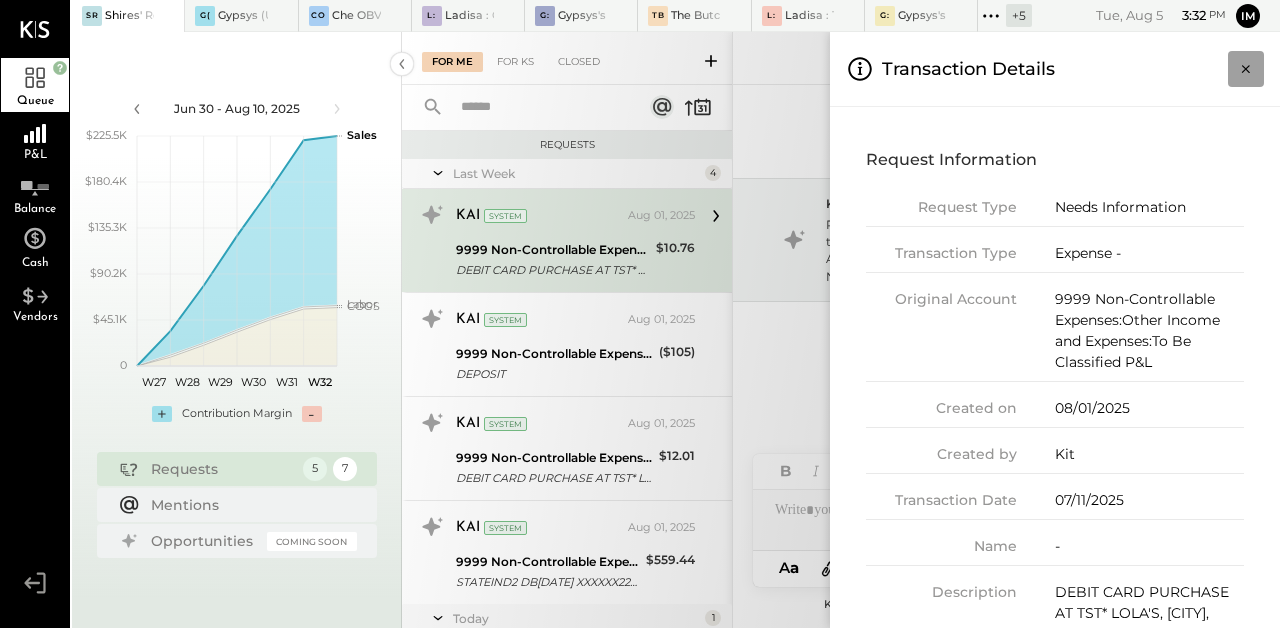 click 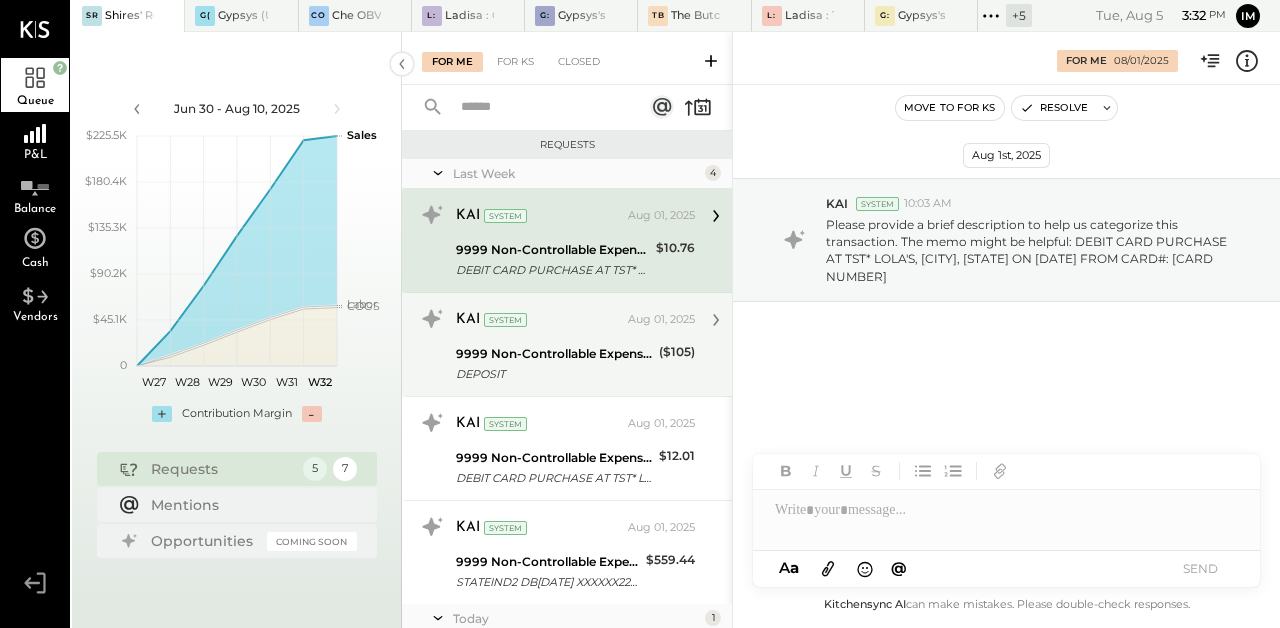 click on "9999 Non-Controllable Expenses:Other Income and Expenses:To Be Classified P&L" at bounding box center (554, 354) 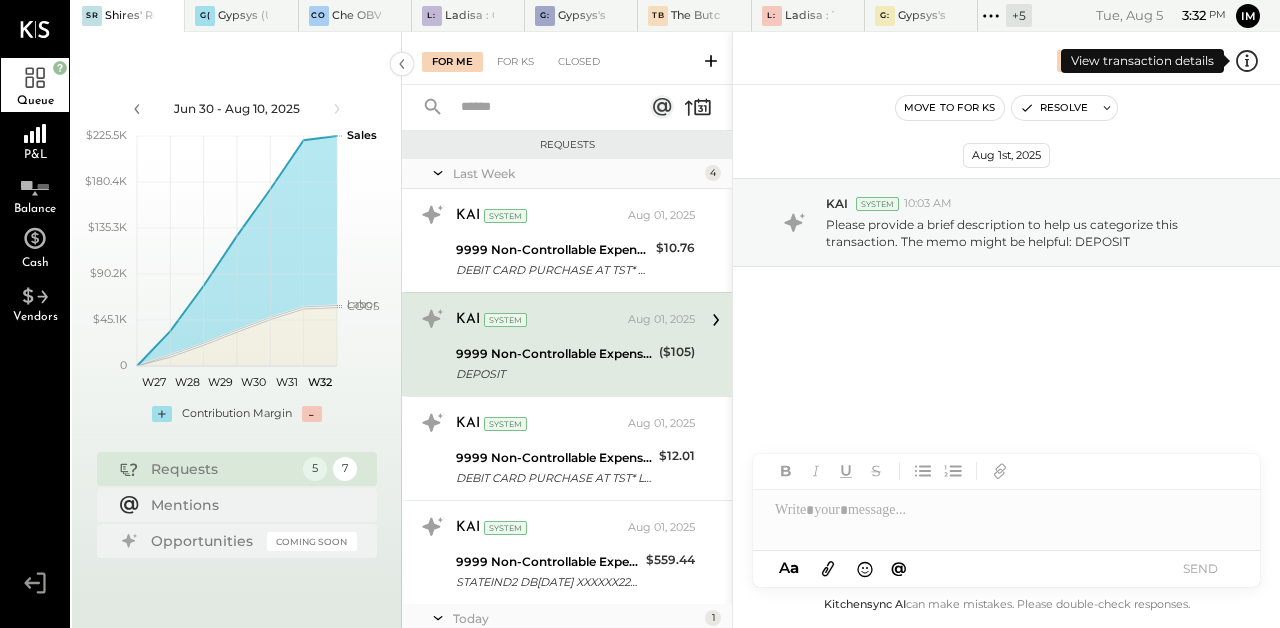 click 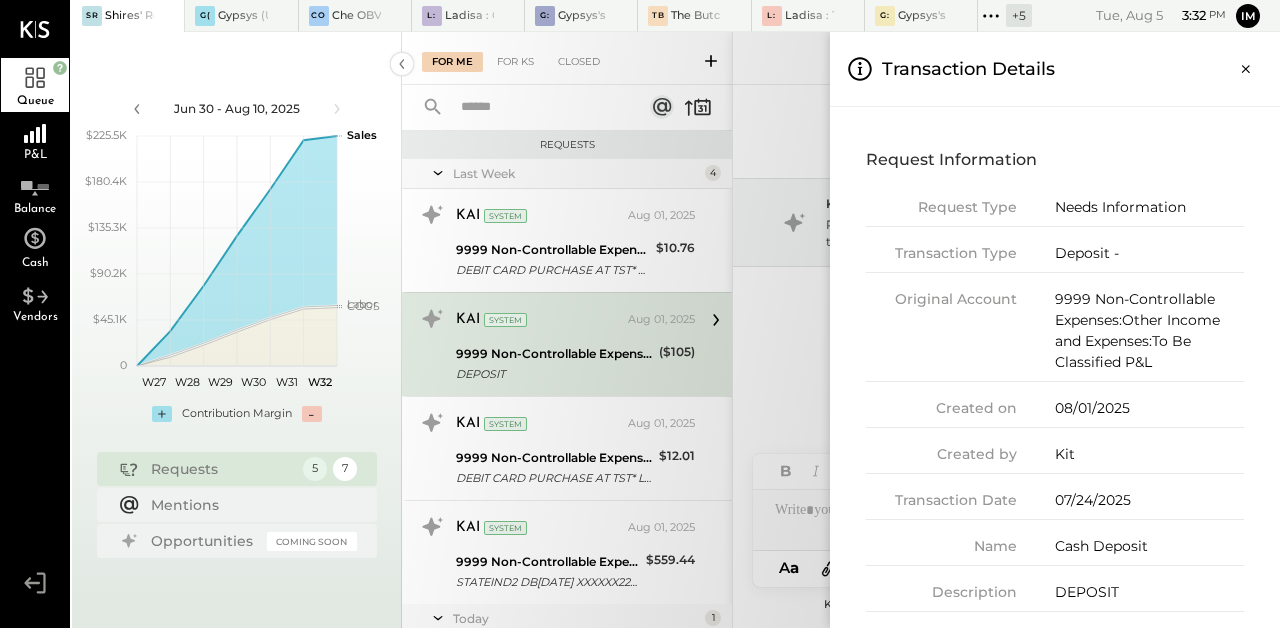 scroll, scrollTop: 0, scrollLeft: 0, axis: both 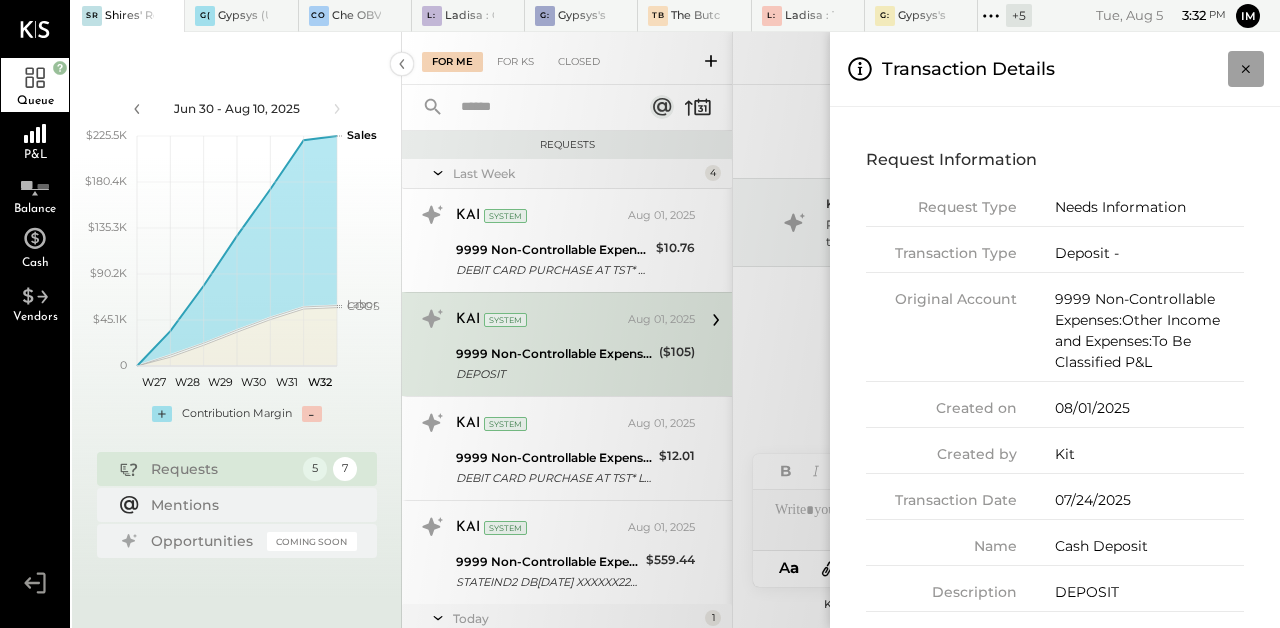 click 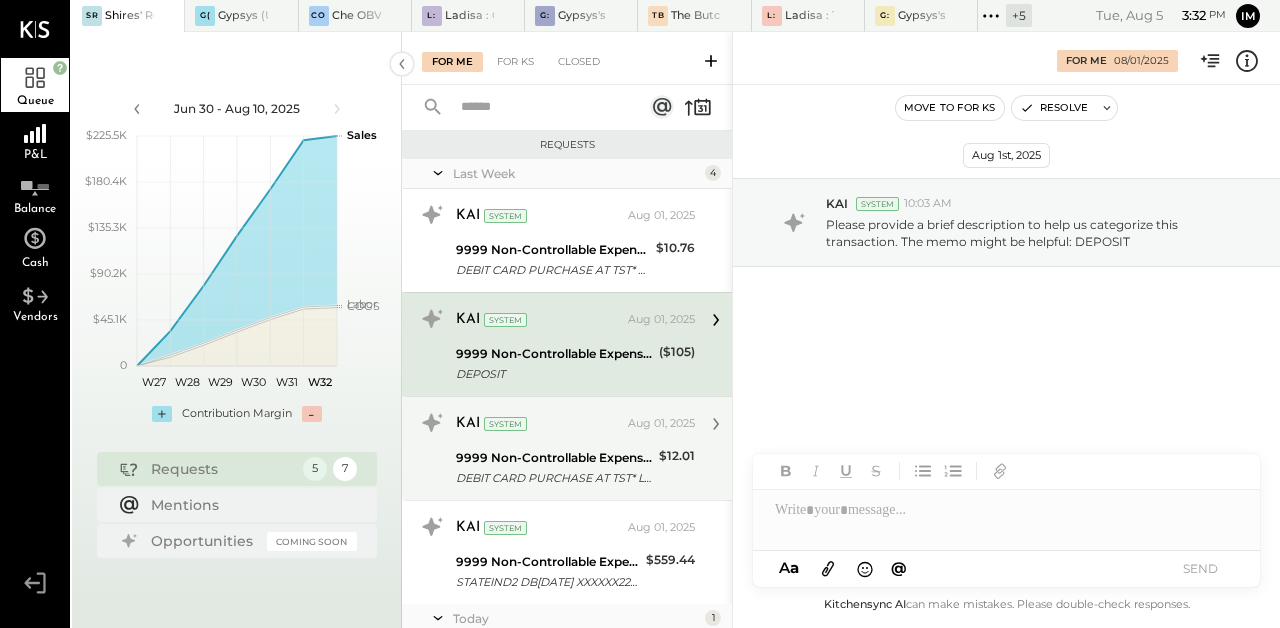 click on "9999 Non-Controllable Expenses:Other Income and Expenses:To Be Classified P&L" at bounding box center (554, 458) 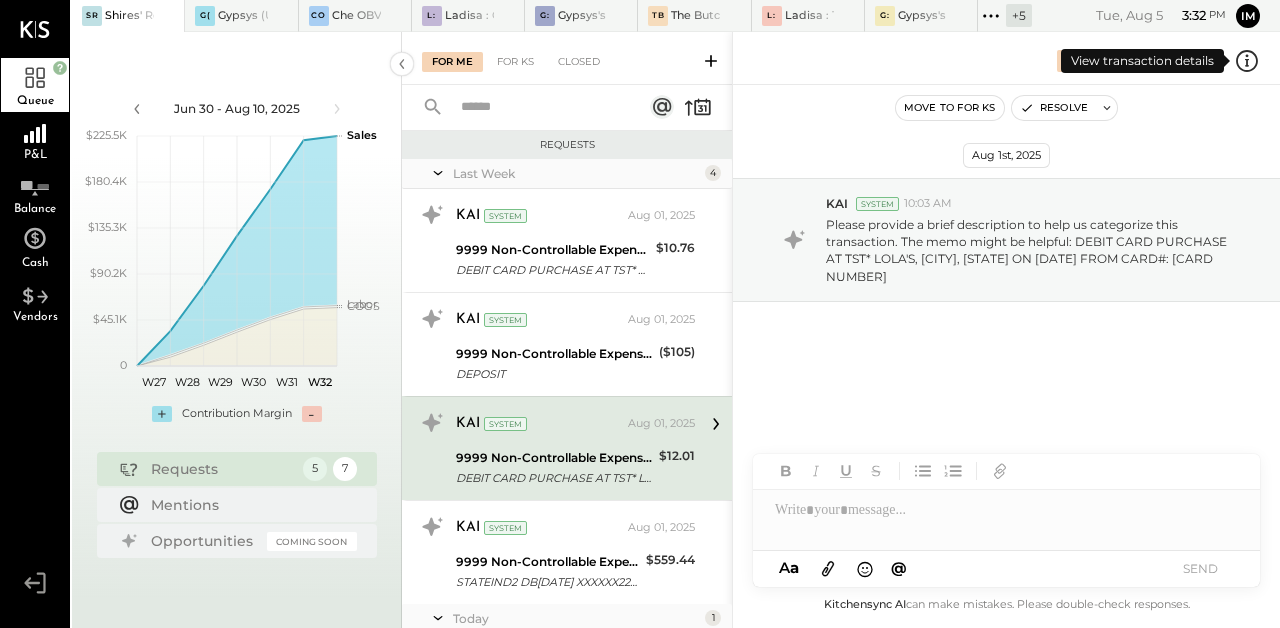 click 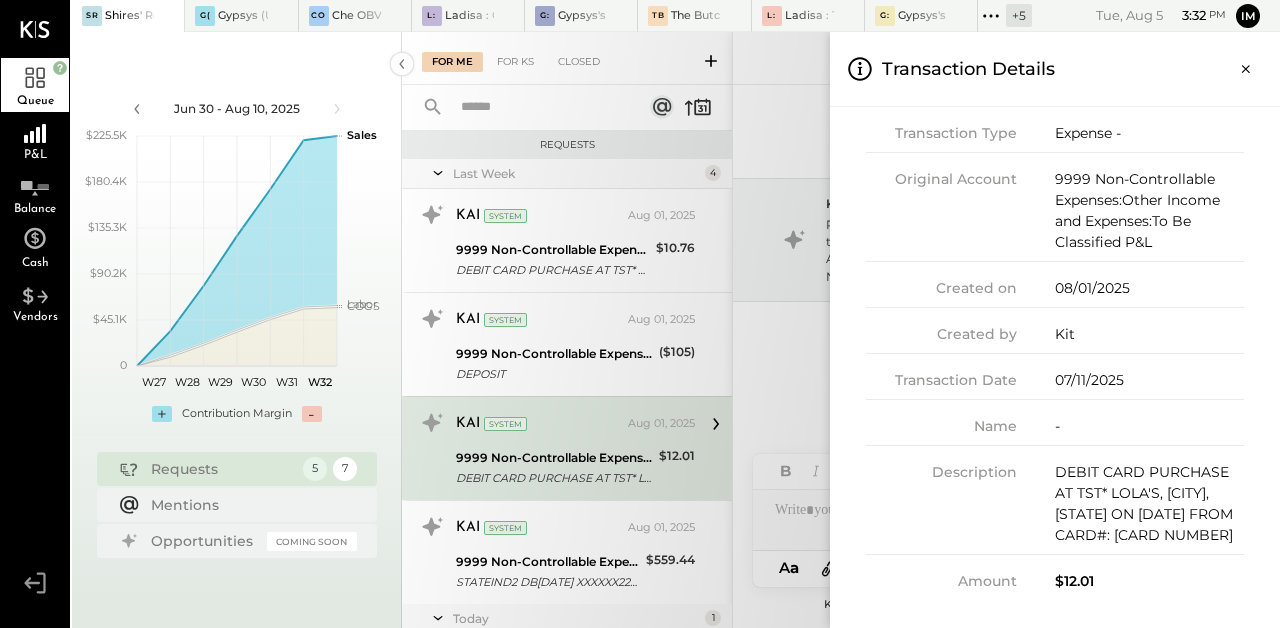 scroll, scrollTop: 141, scrollLeft: 0, axis: vertical 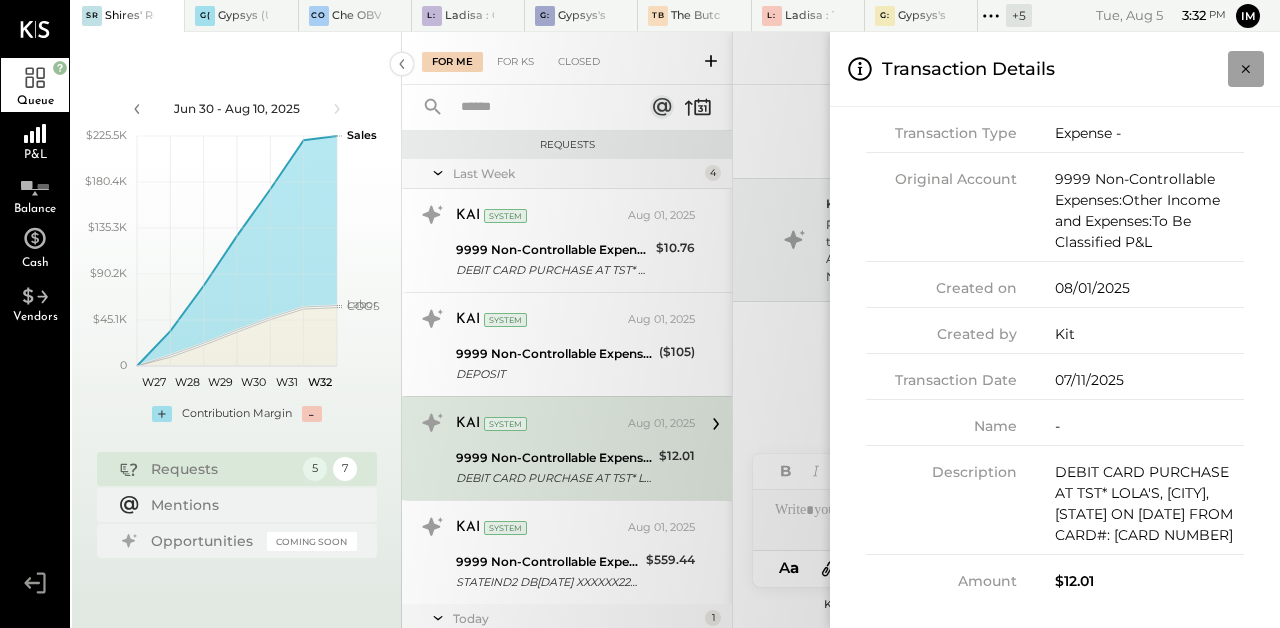 click 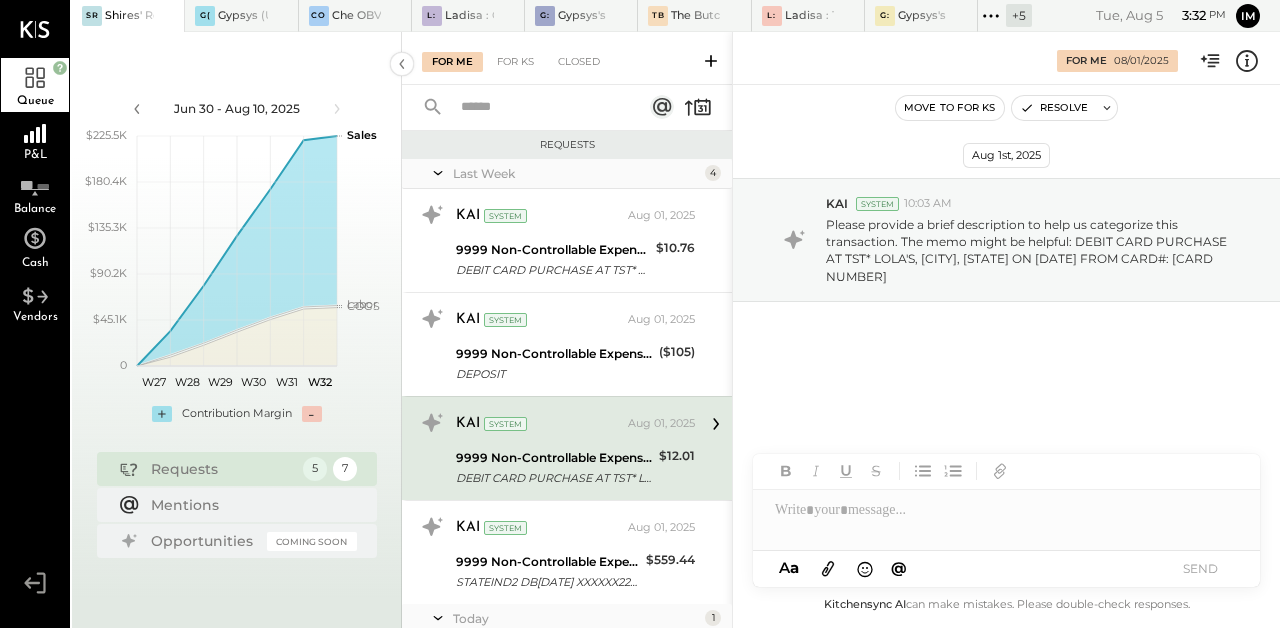 click at bounding box center [1006, 510] 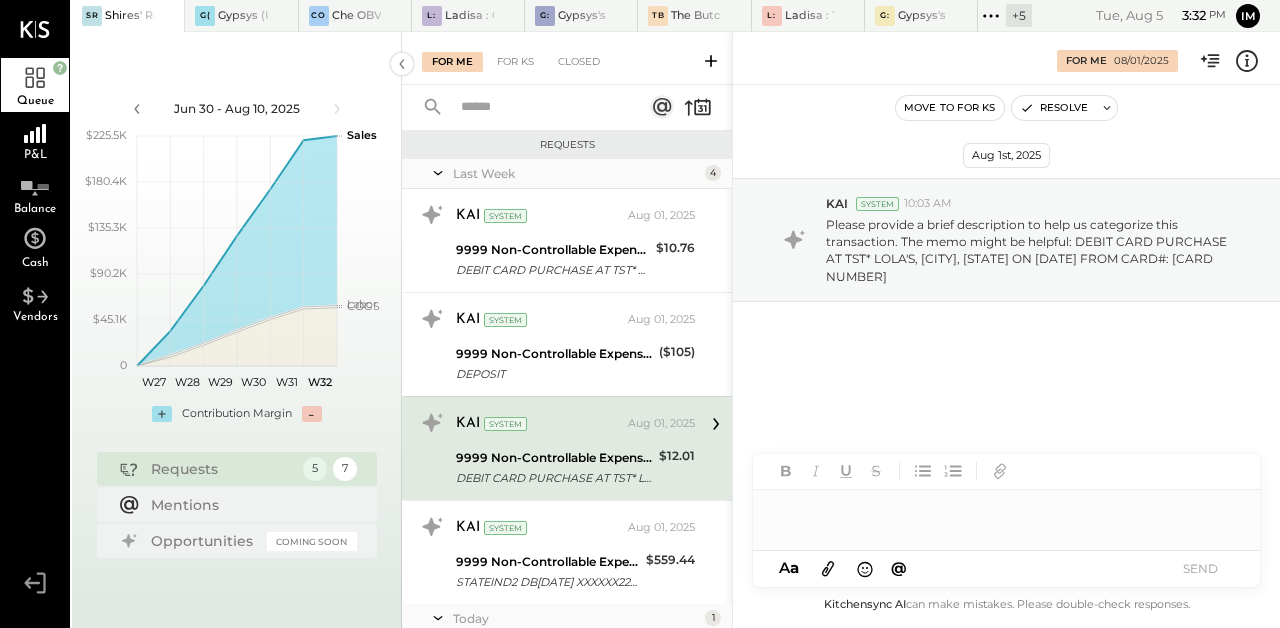 type 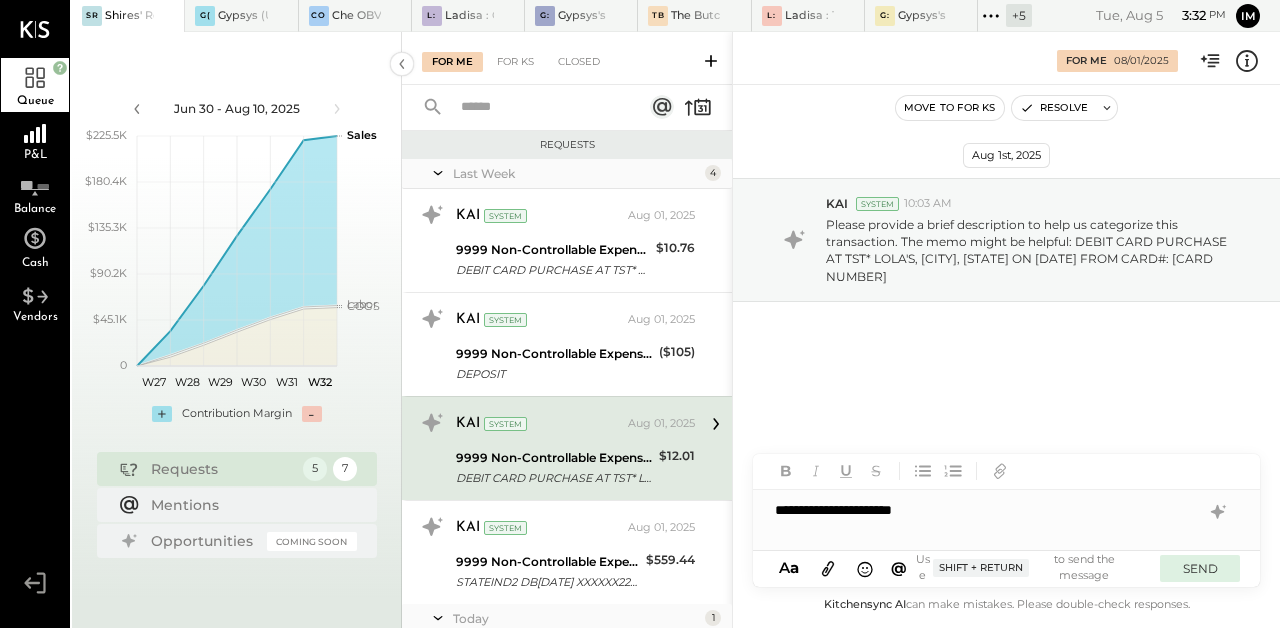 click on "SEND" at bounding box center (1200, 568) 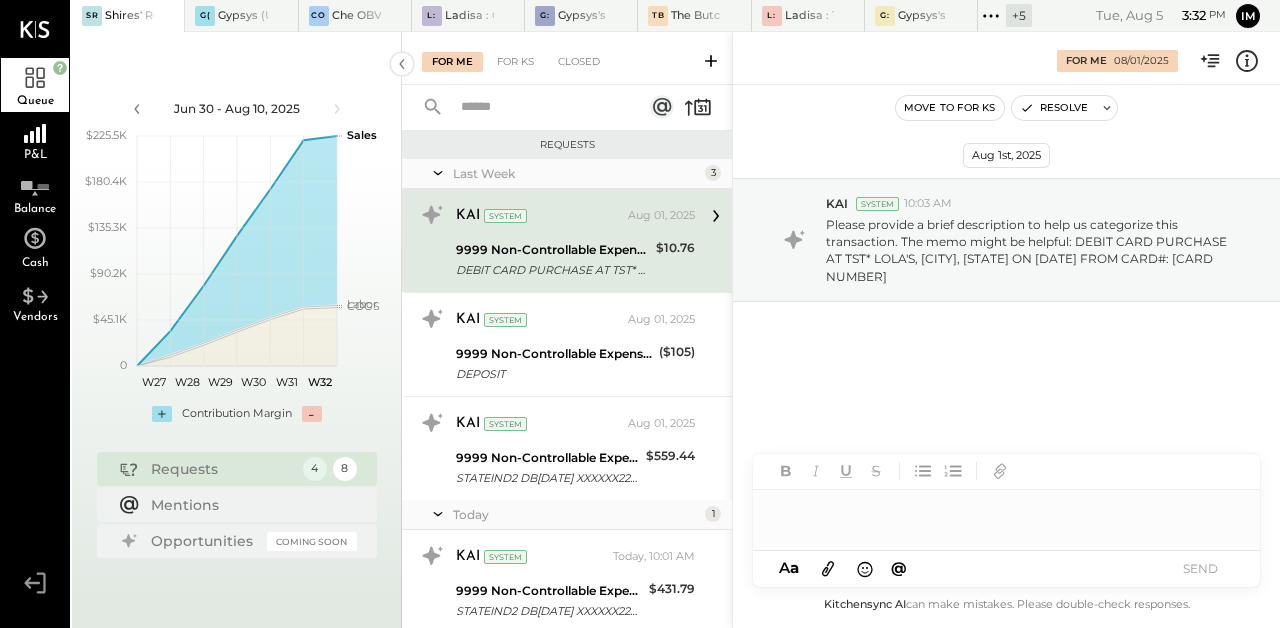 click on "DEBIT CARD PURCHASE AT TST* LOLA'S, [CITY], [STATE] ON [DATE] FROM CARD#: [CARD NUMBER]" at bounding box center (553, 270) 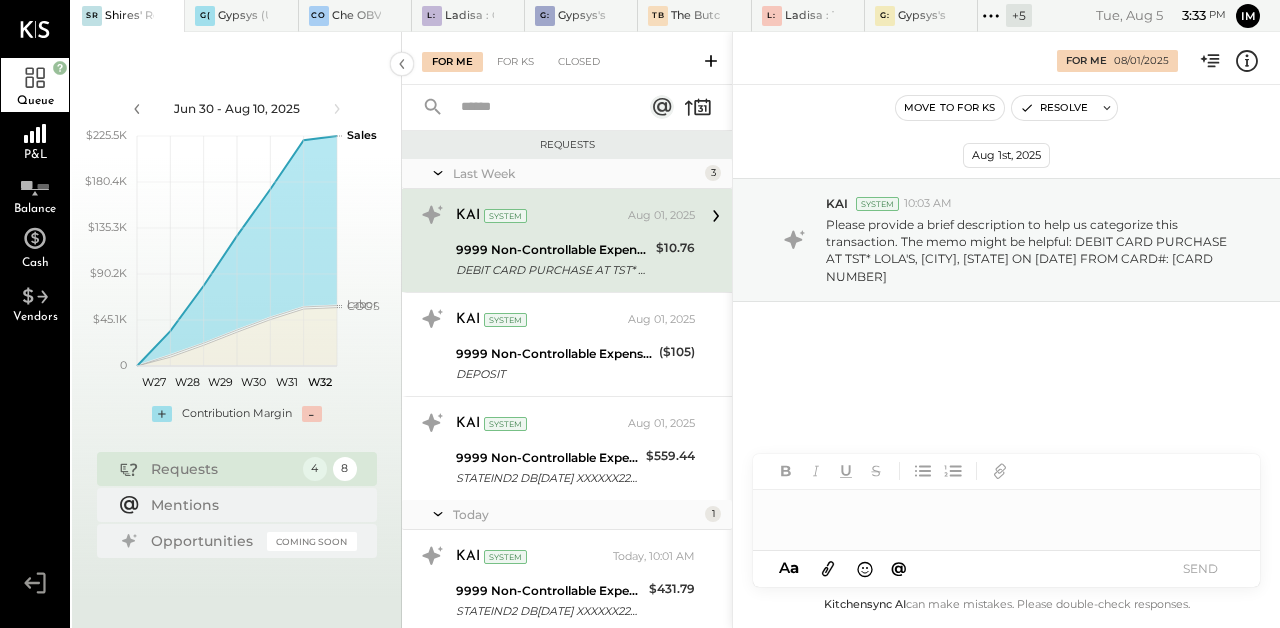 click at bounding box center [1006, 510] 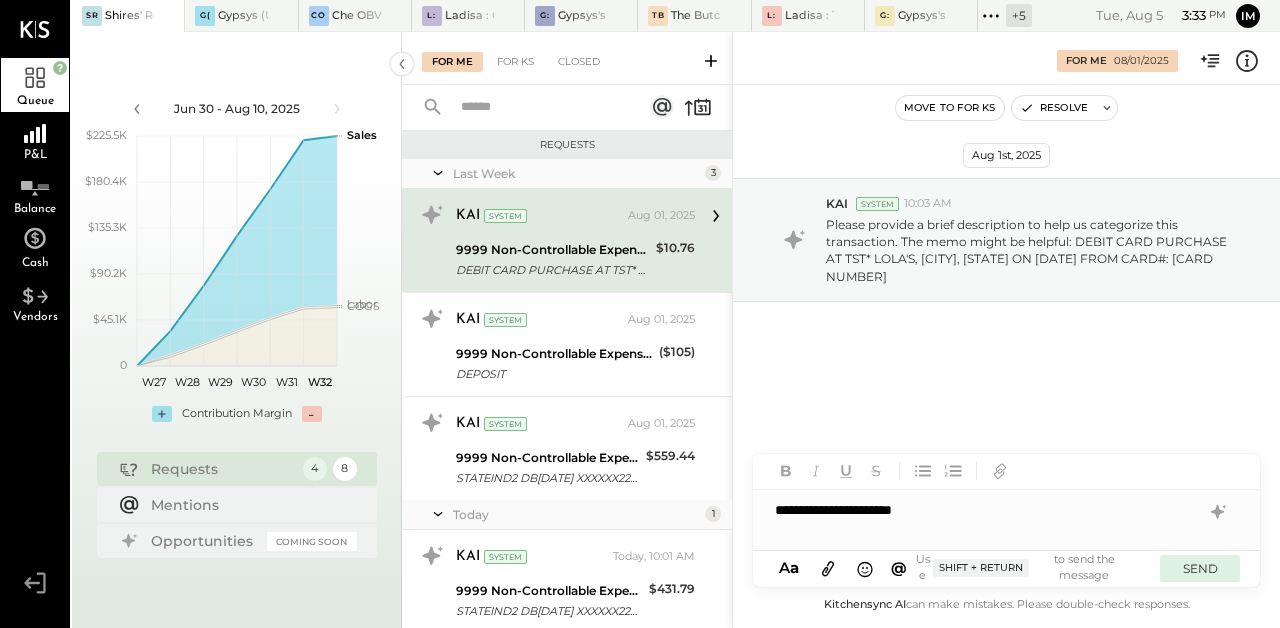 click on "SEND" at bounding box center [1200, 568] 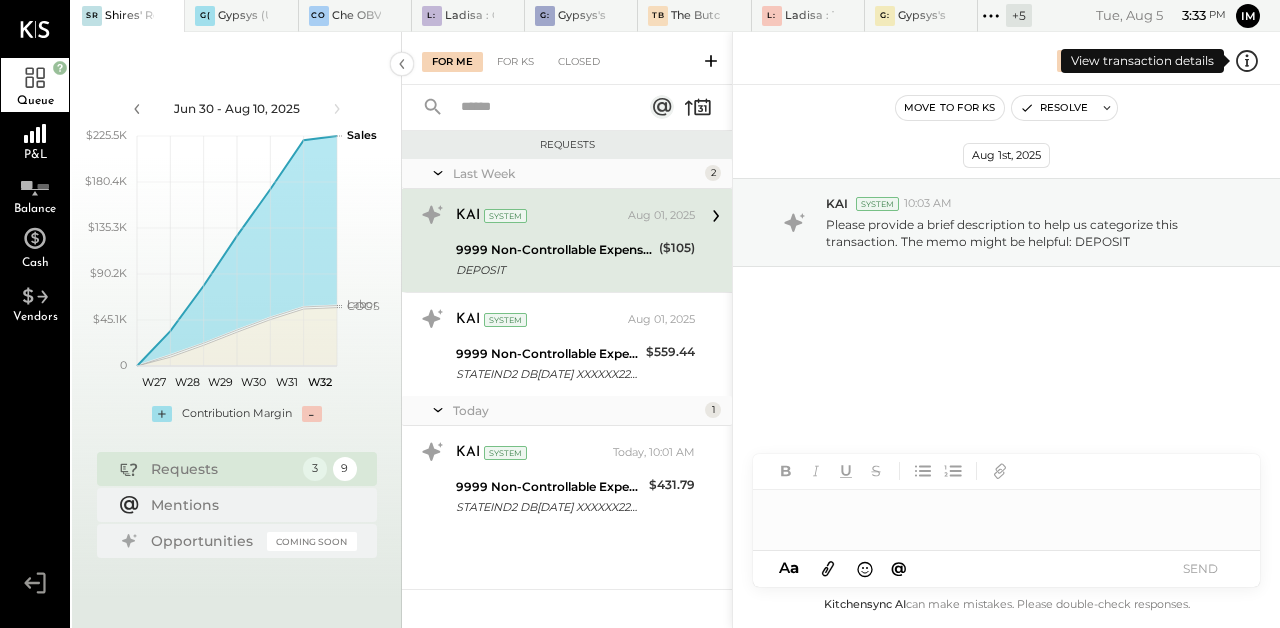 click 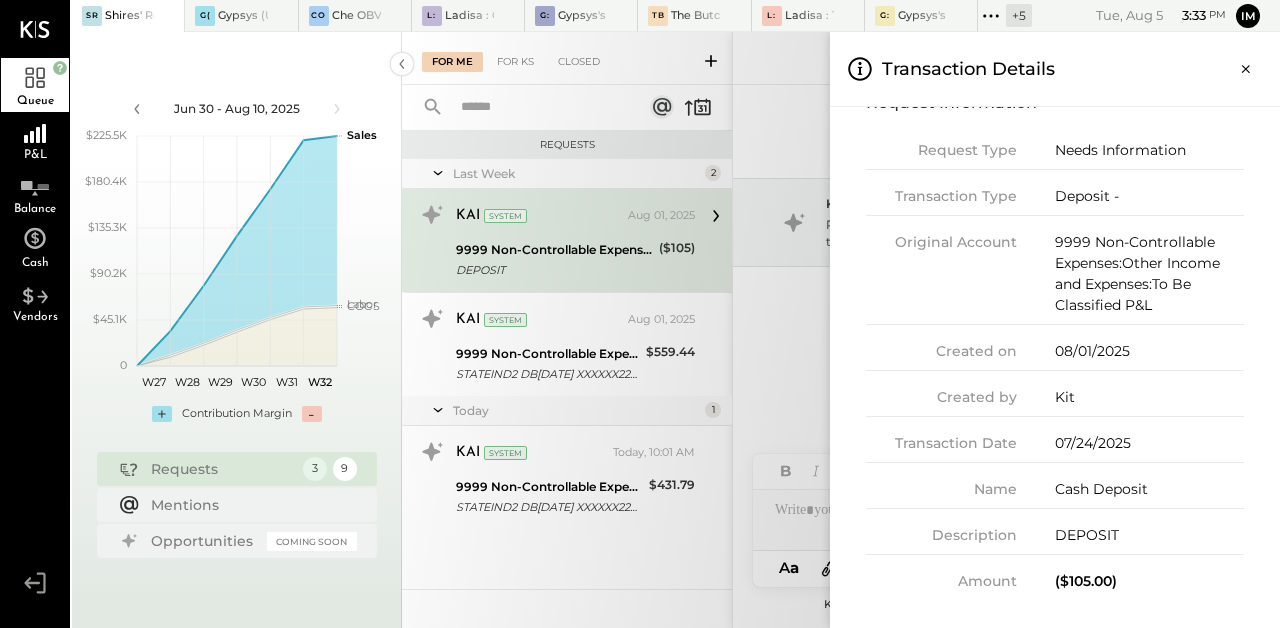 scroll, scrollTop: 57, scrollLeft: 0, axis: vertical 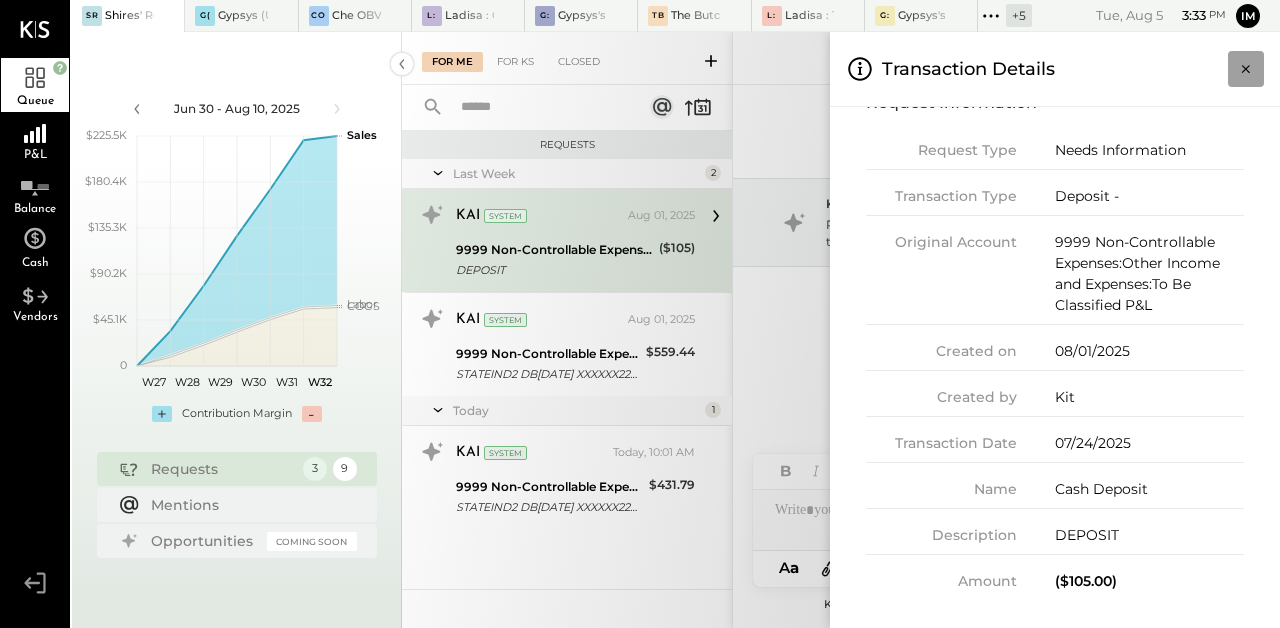 click 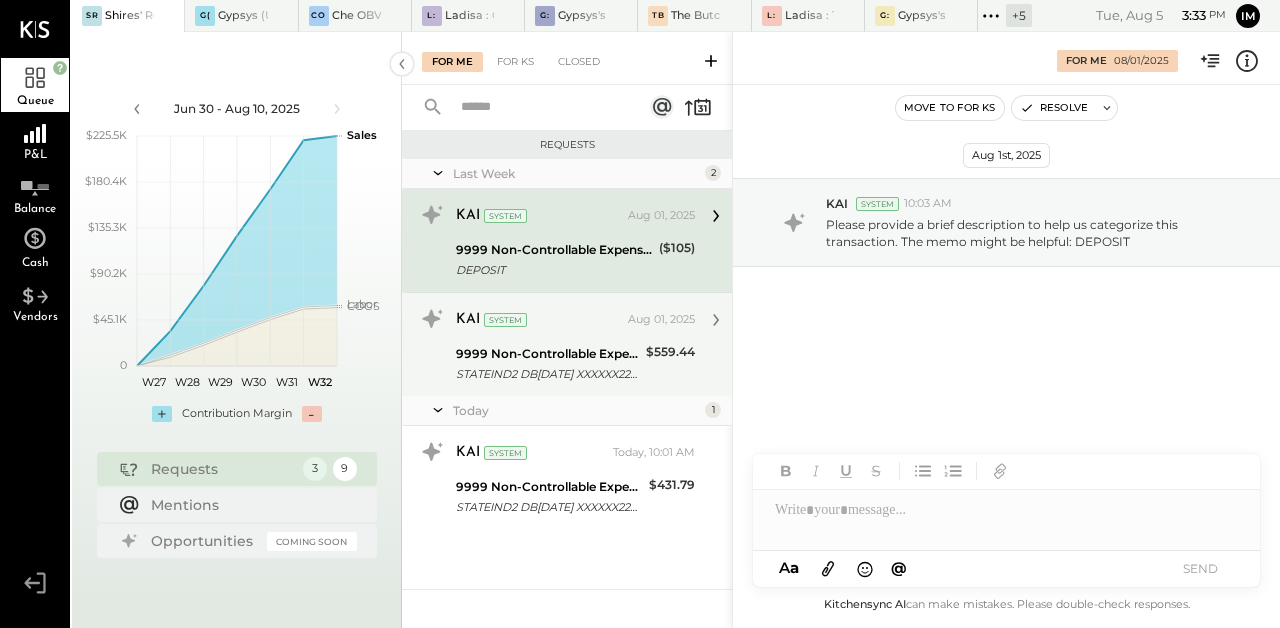 click on "9999 Non-Controllable Expenses:Other Income and Expenses:To Be Classified P&L" at bounding box center (548, 354) 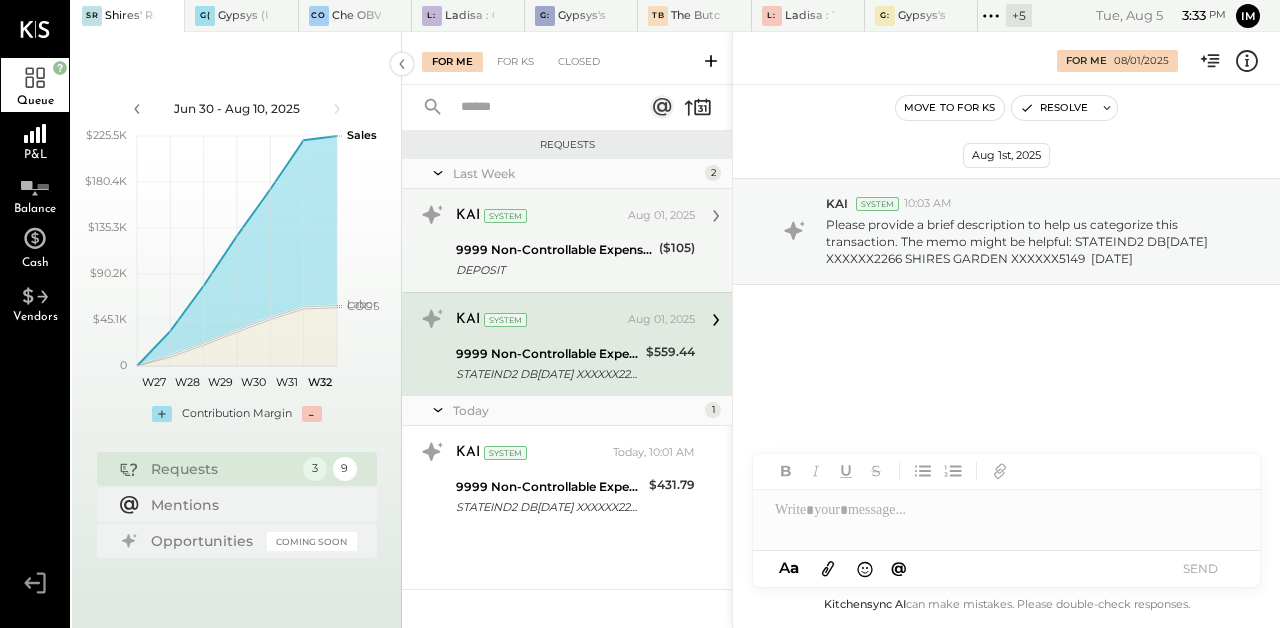 click on "9999 Non-Controllable Expenses:Other Income and Expenses:To Be Classified P&L" at bounding box center (554, 250) 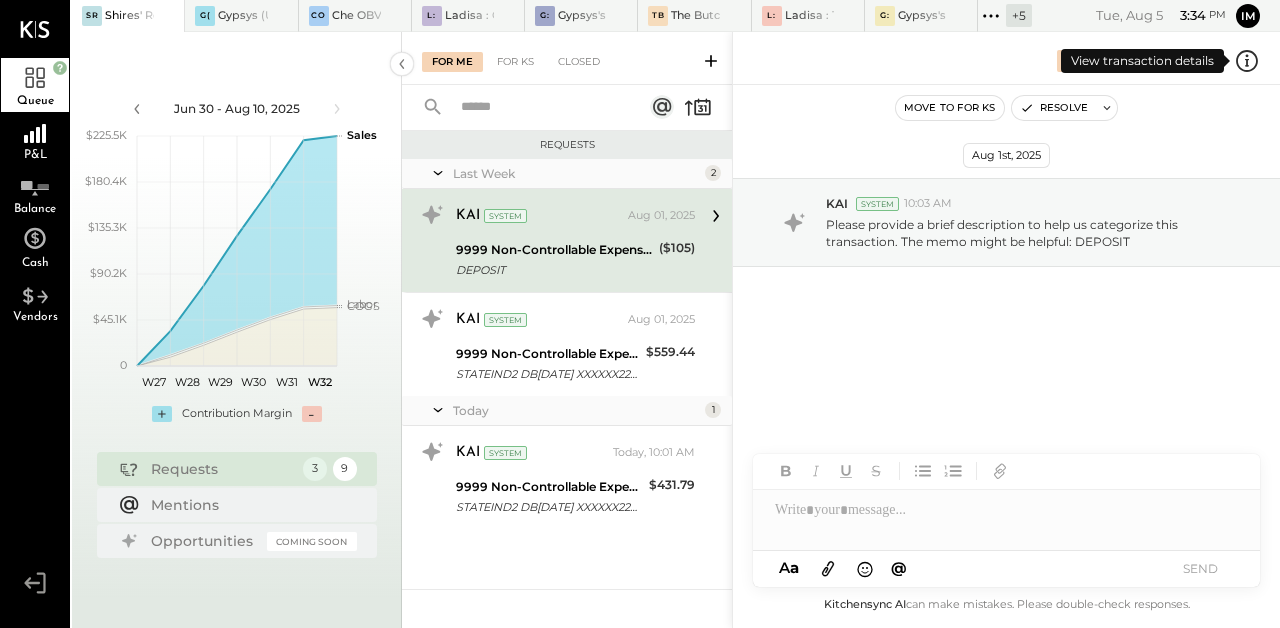 click 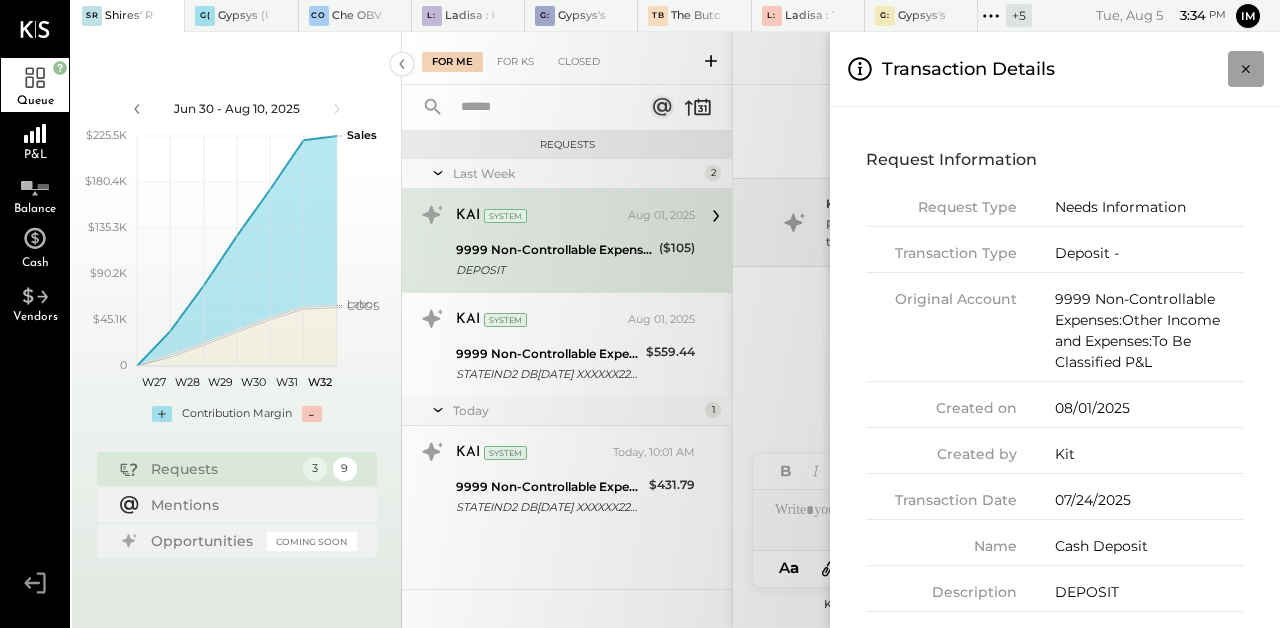 click 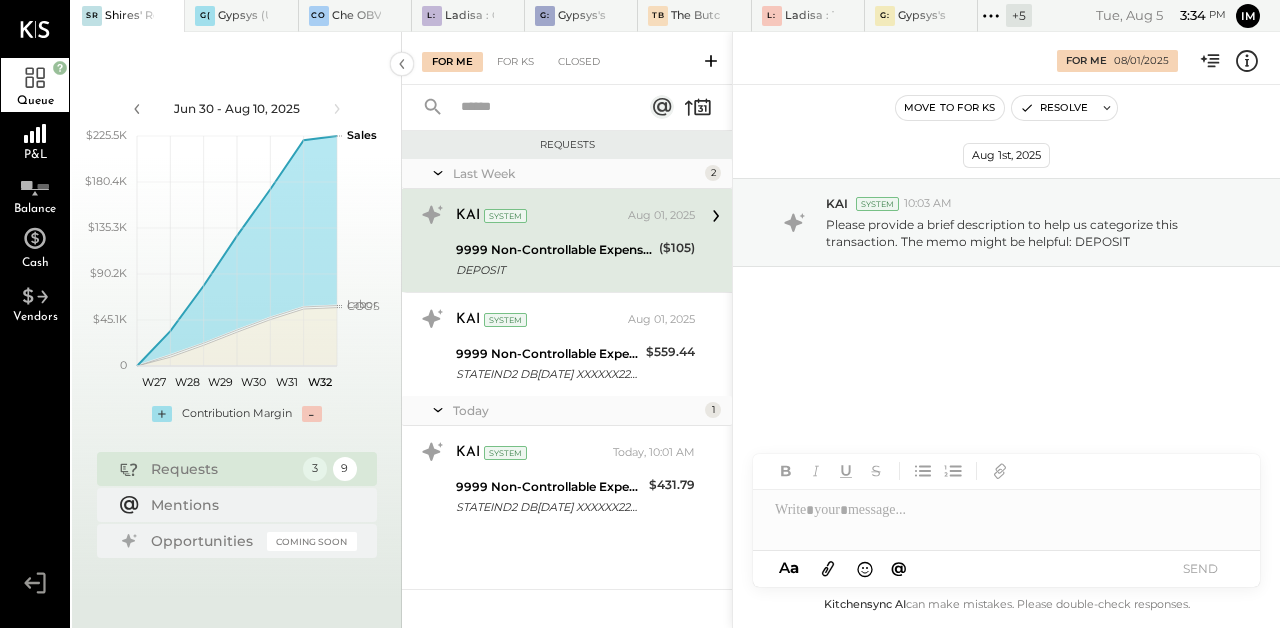 click at bounding box center (1006, 510) 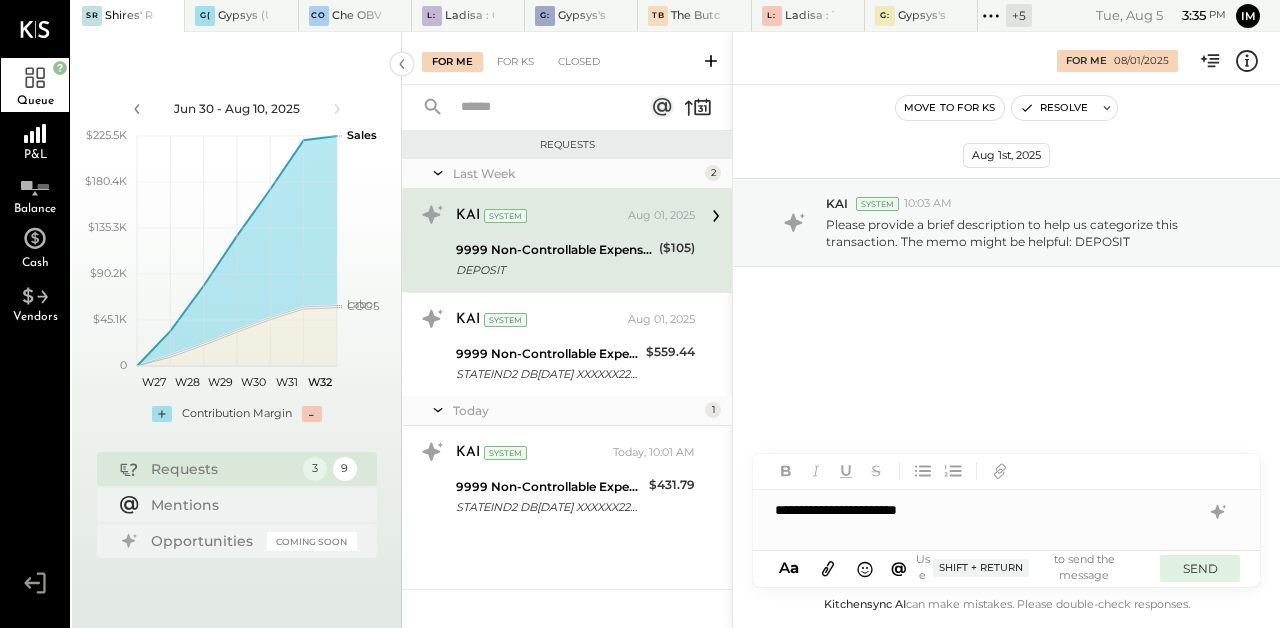 click on "SEND" at bounding box center (1200, 568) 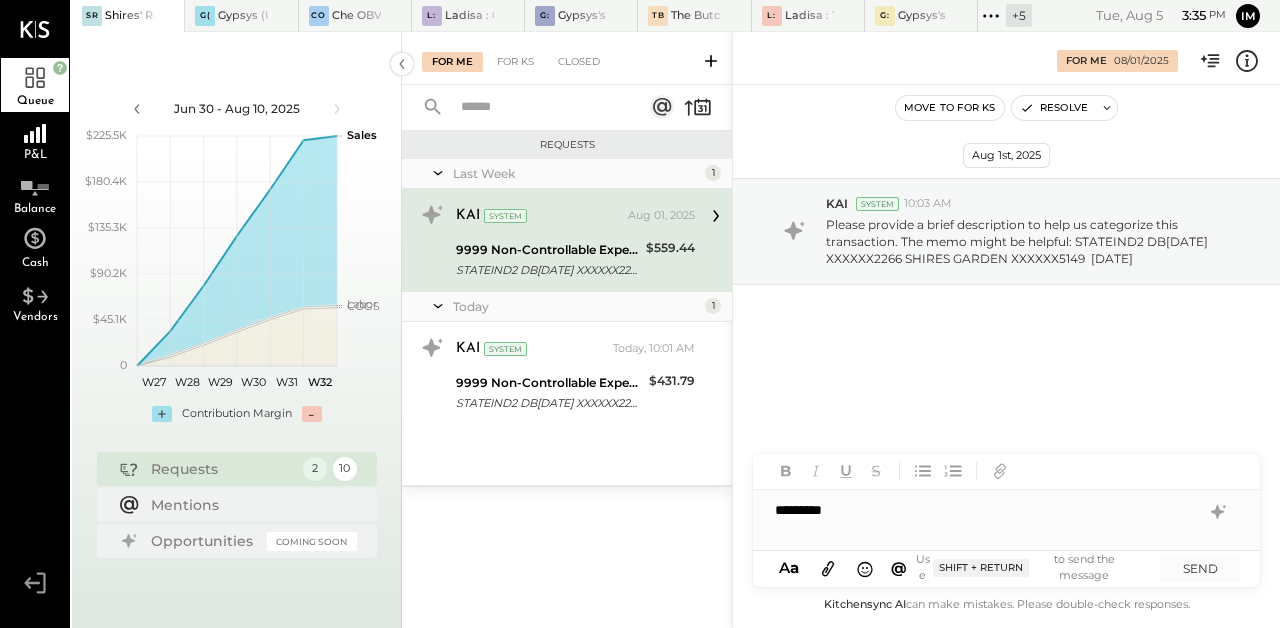 click on "*********" at bounding box center [1006, 510] 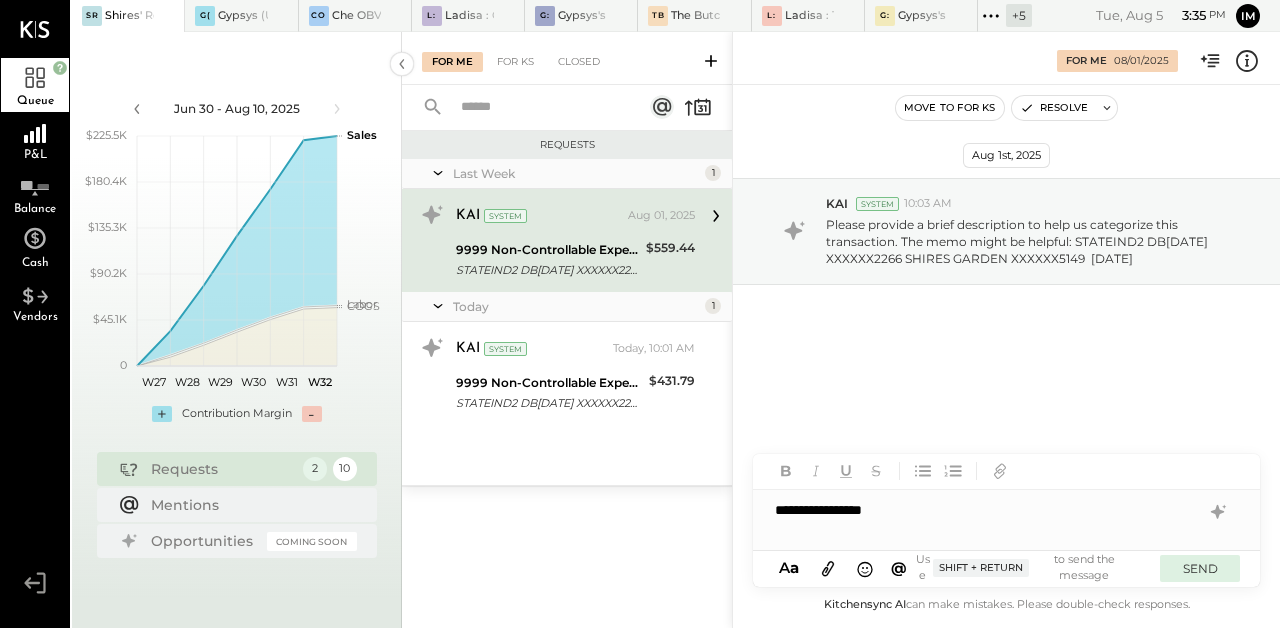 click on "SEND" at bounding box center (1200, 568) 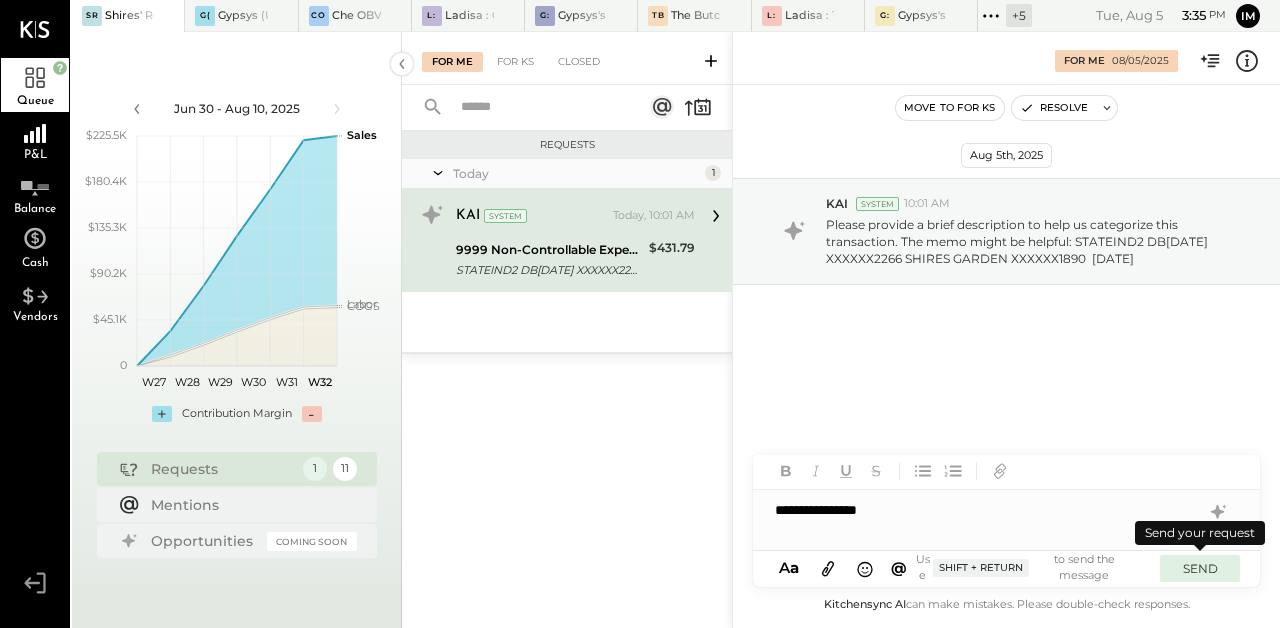 click on "SEND" at bounding box center [1200, 568] 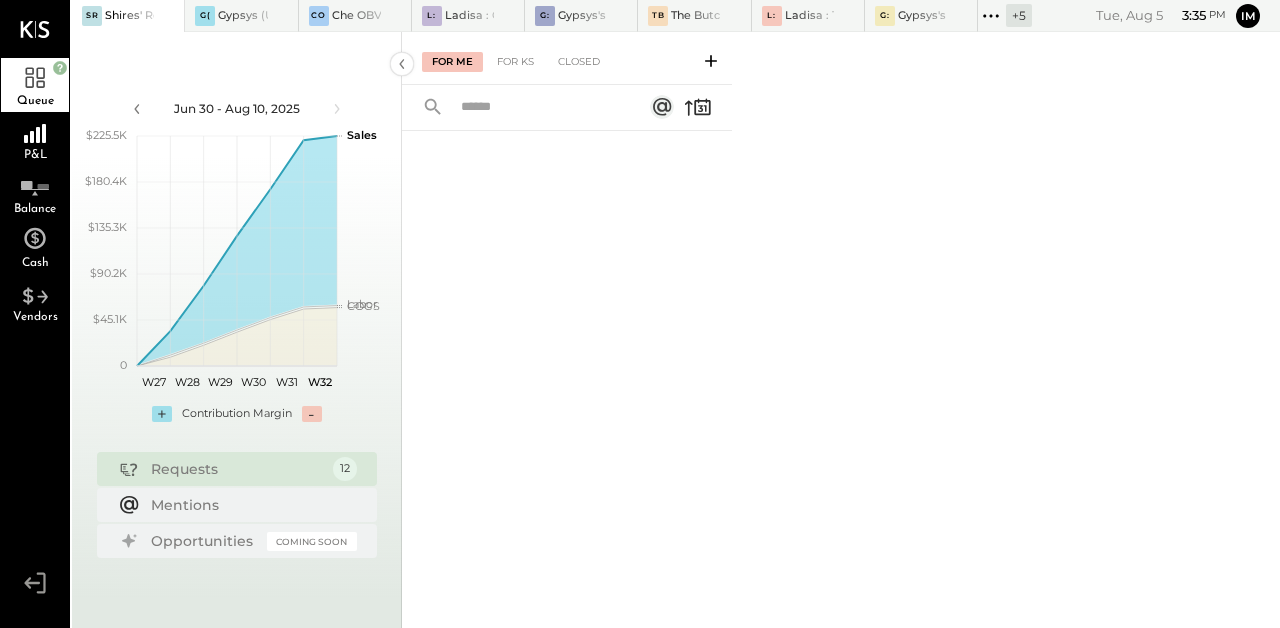 click on "+ 5" at bounding box center (1019, 15) 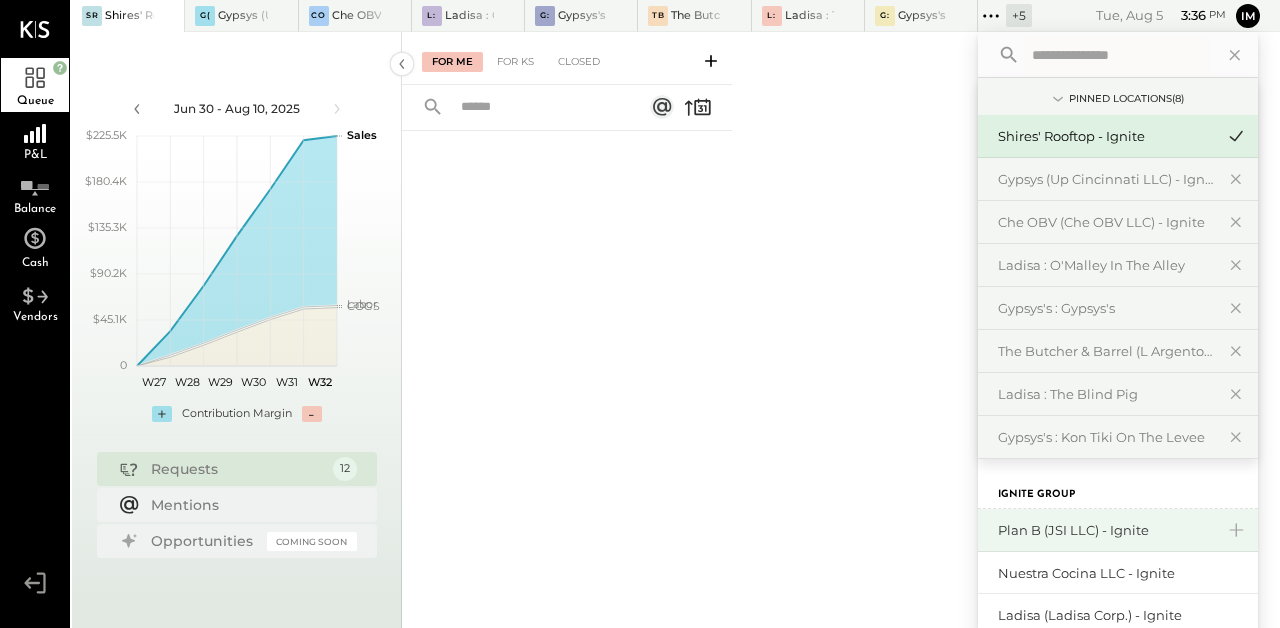 click on "Plan B (JSI LLC) - Ignite" at bounding box center [1106, 530] 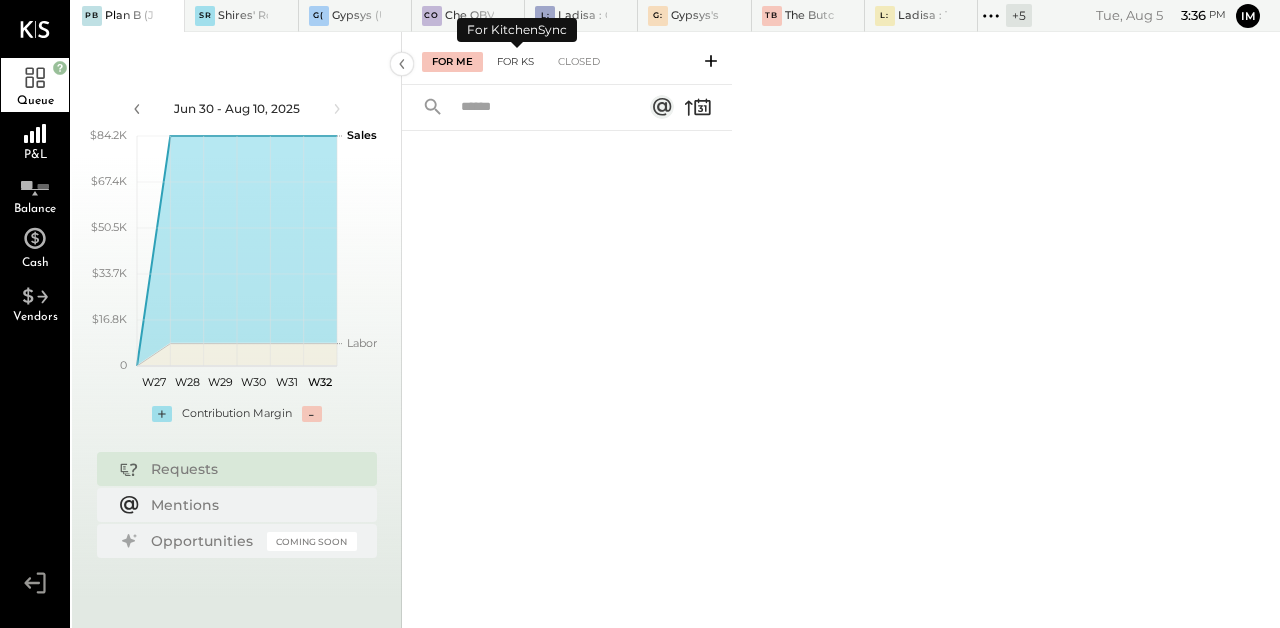 click on "For KS" at bounding box center (515, 62) 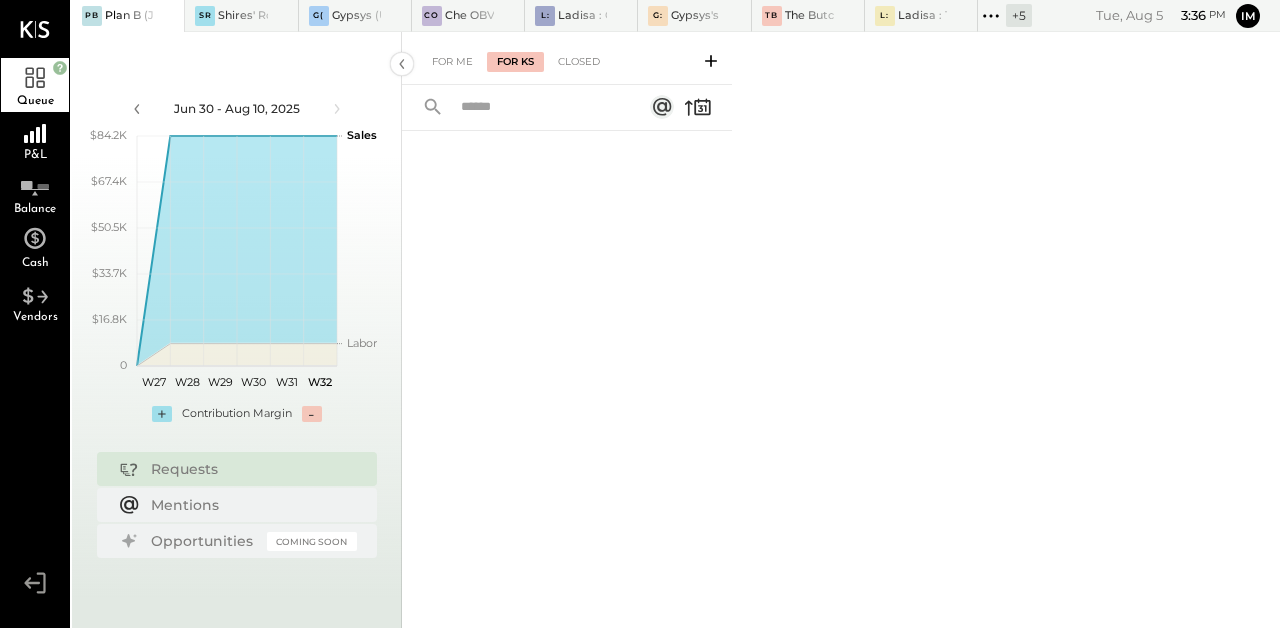 click 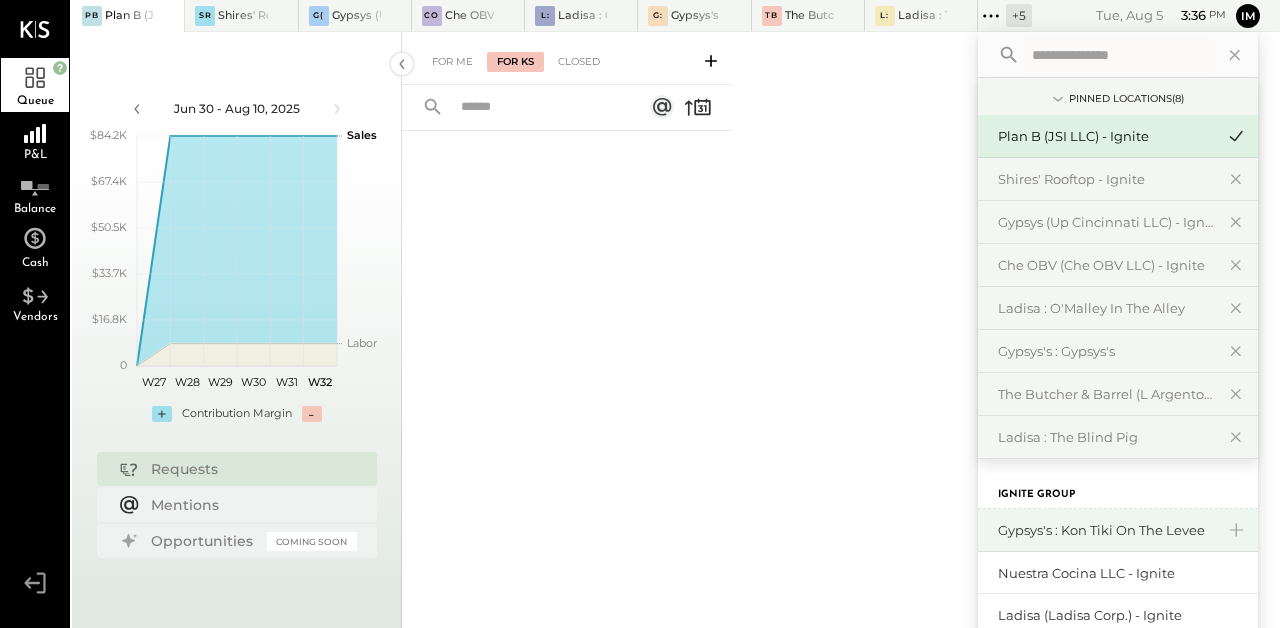 click on "Gypsys's : Kon Tiki on the levee" at bounding box center (1118, 530) 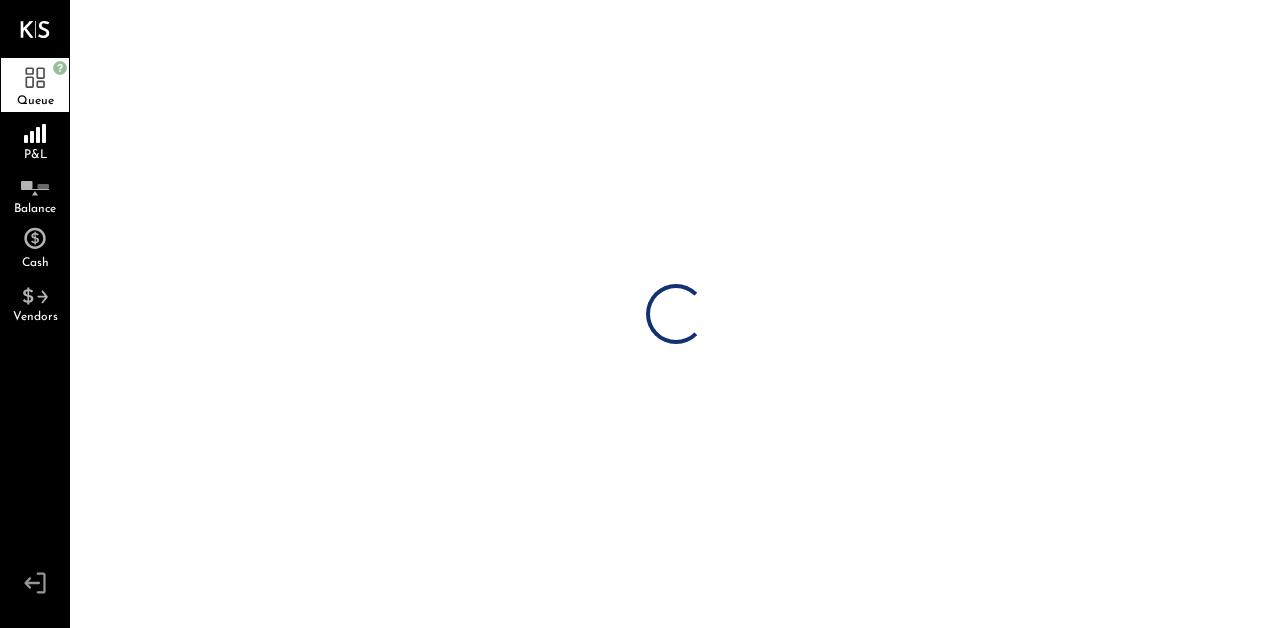 click on "Loading…" at bounding box center (676, 314) 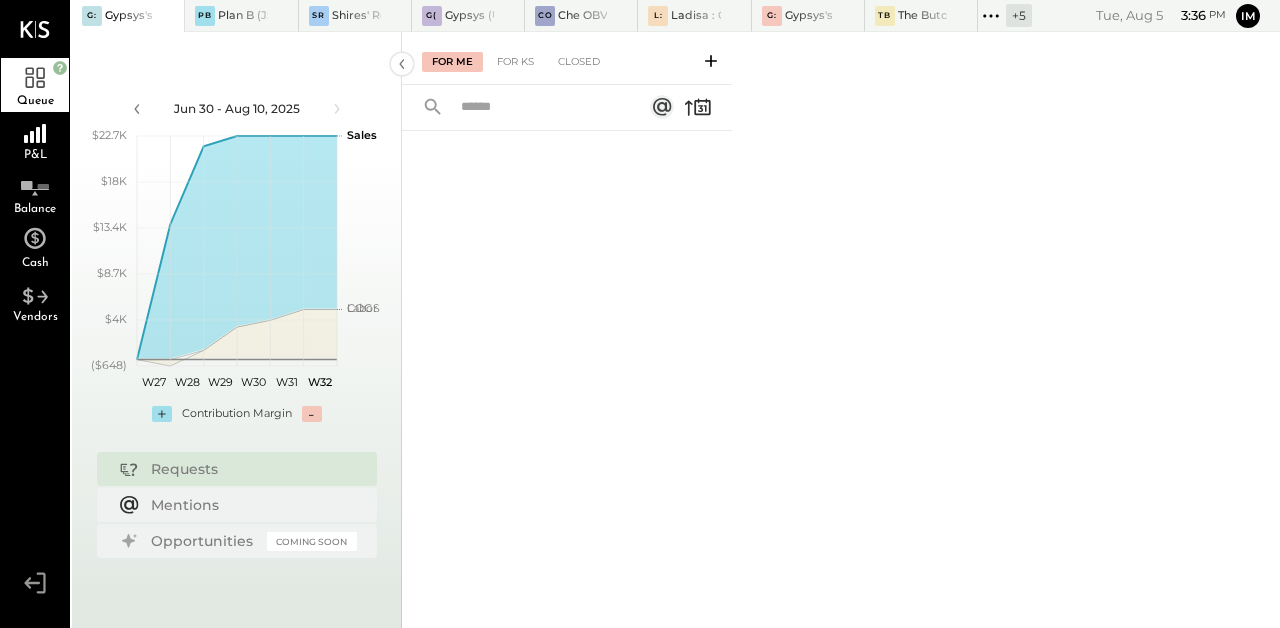 click on "+ 5" at bounding box center [1019, 15] 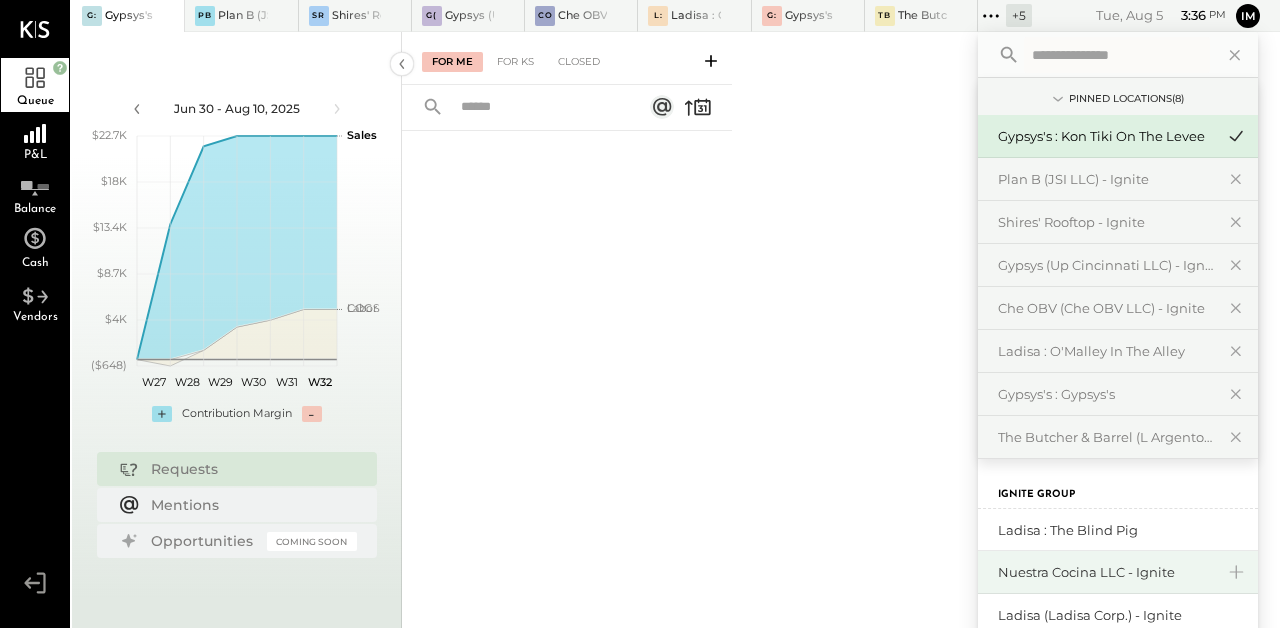 click on "Nuestra Cocina LLC - Ignite" at bounding box center [1106, 572] 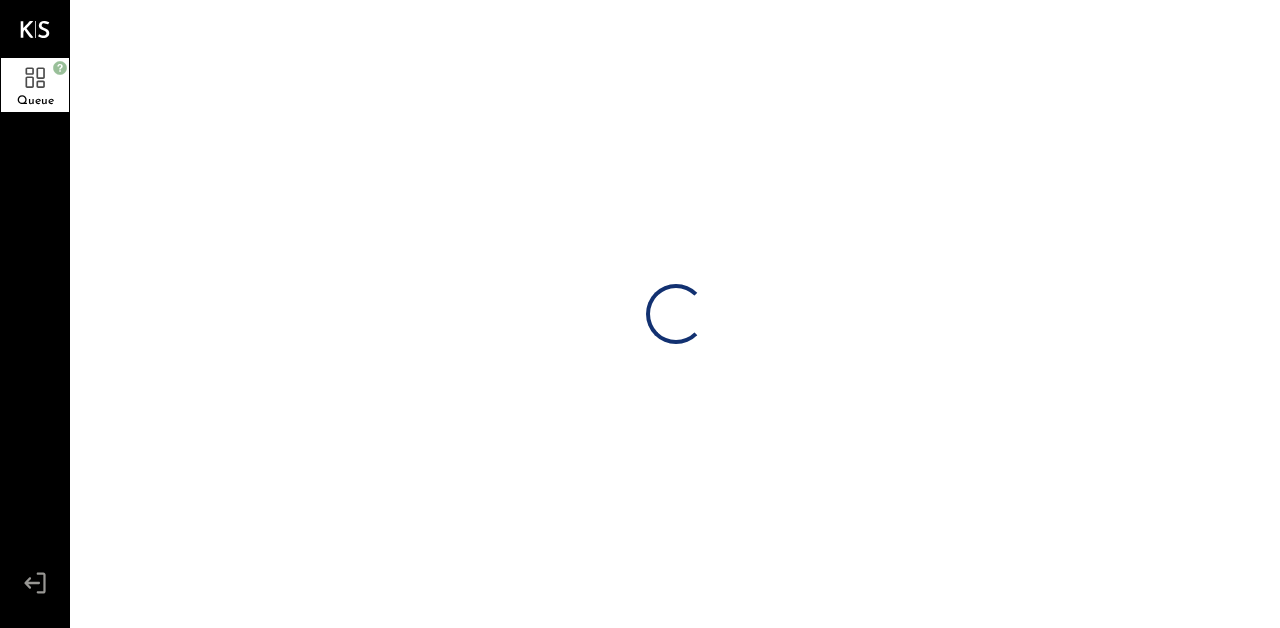click on "Loading…" at bounding box center (676, 314) 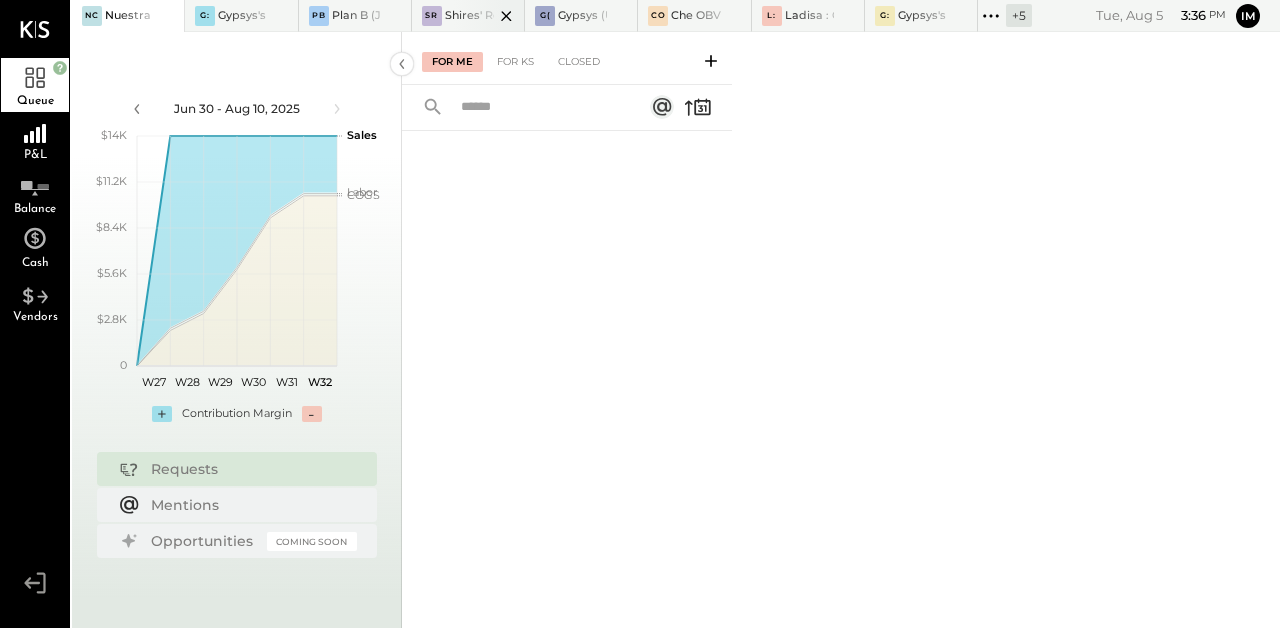 click at bounding box center (489, 15) 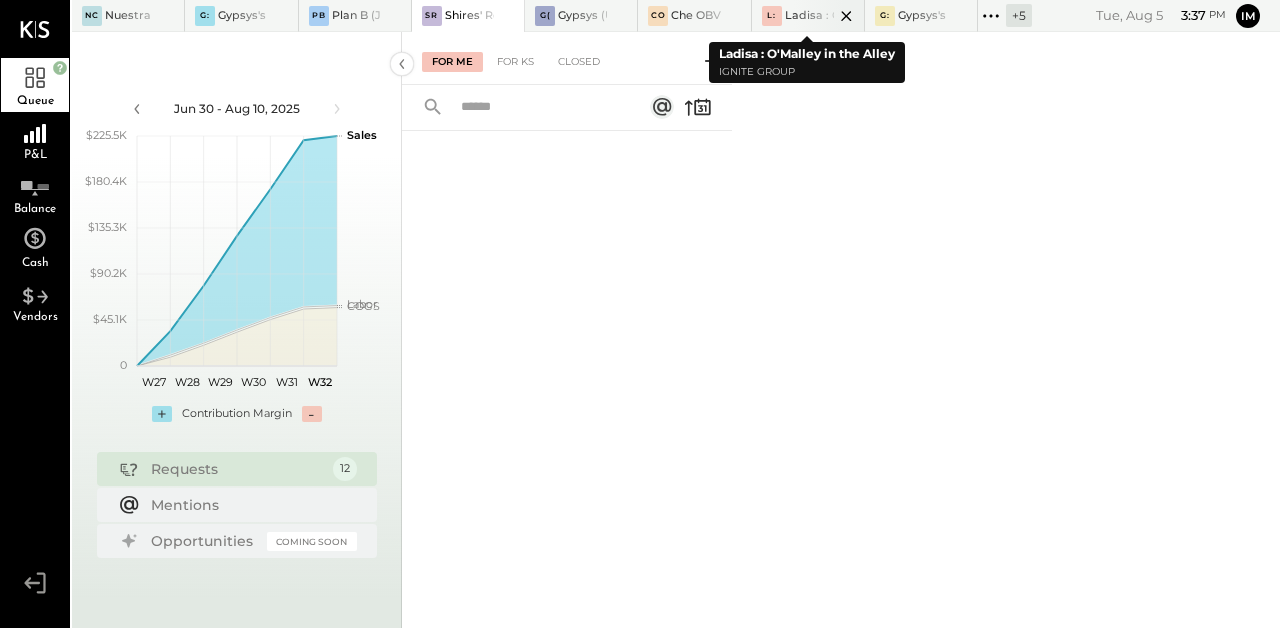 click at bounding box center (829, 15) 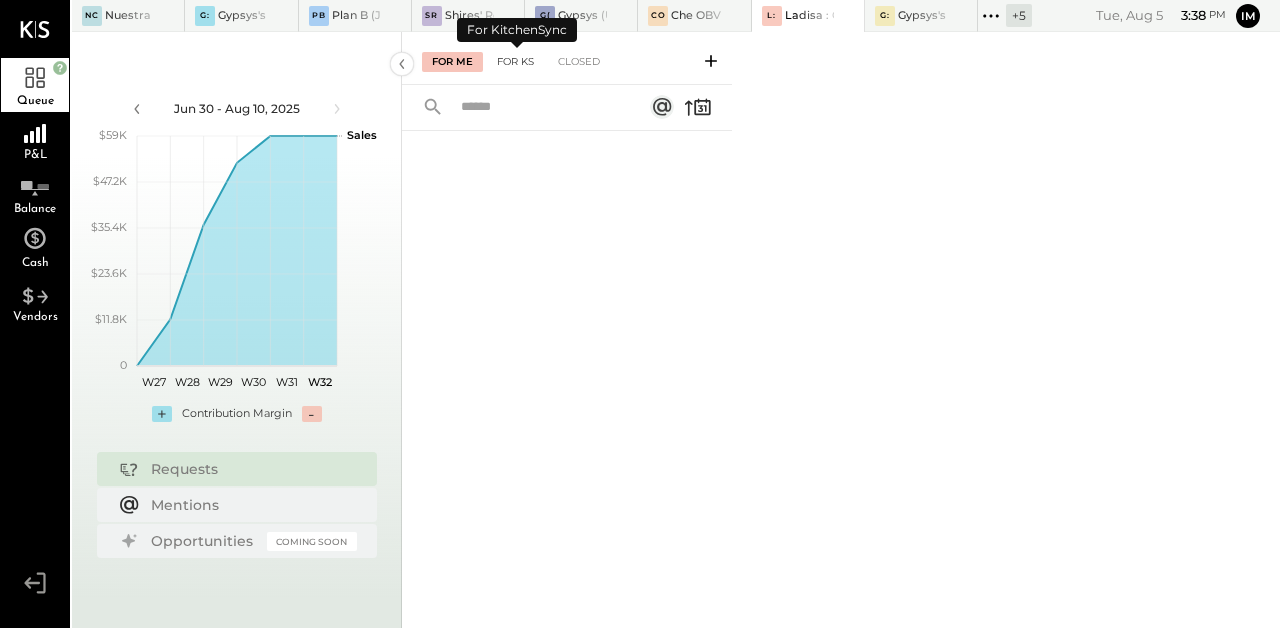 click on "For KS" at bounding box center [515, 62] 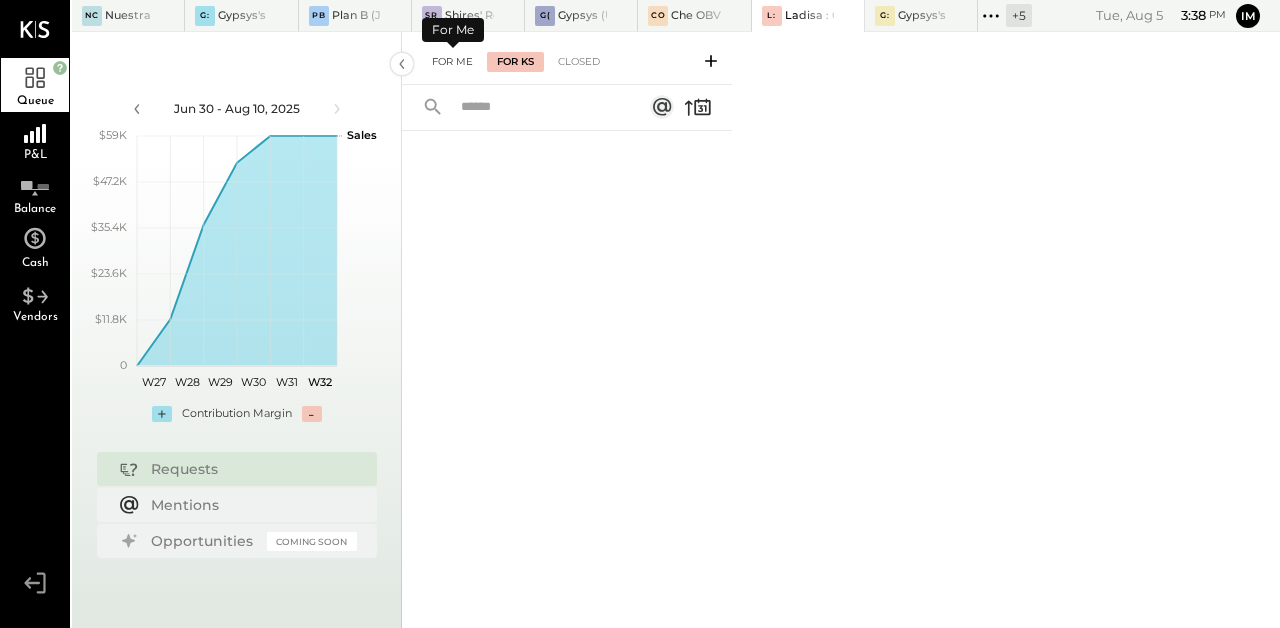click on "For Me" at bounding box center (452, 62) 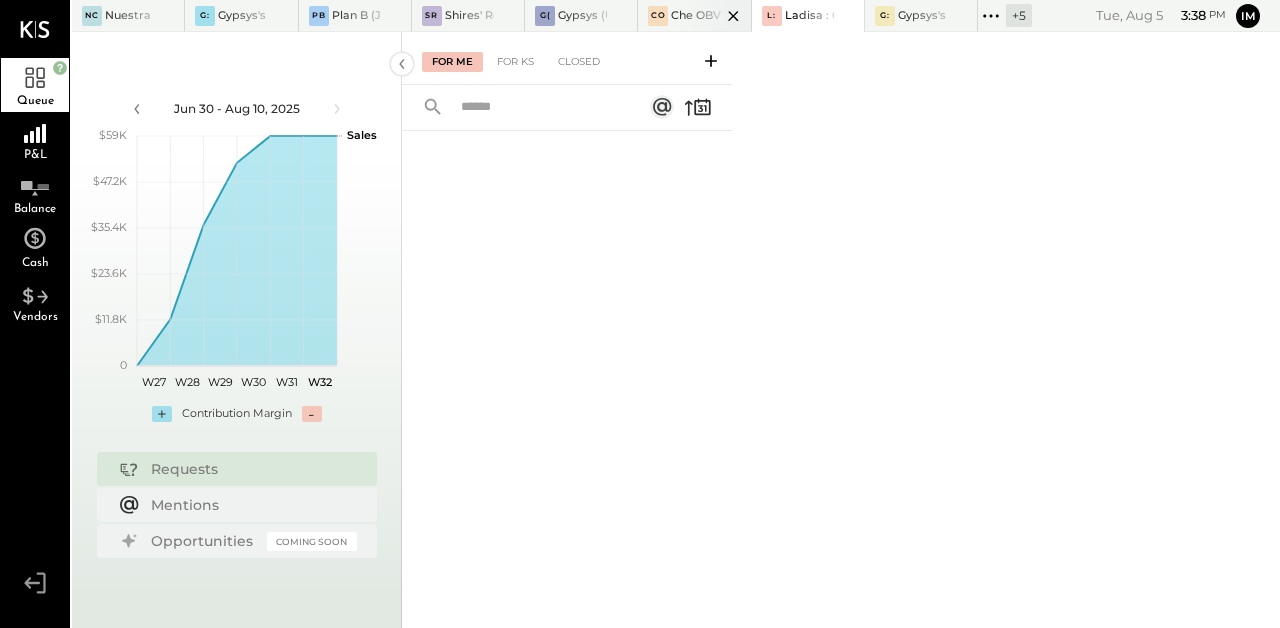 click at bounding box center [716, 15] 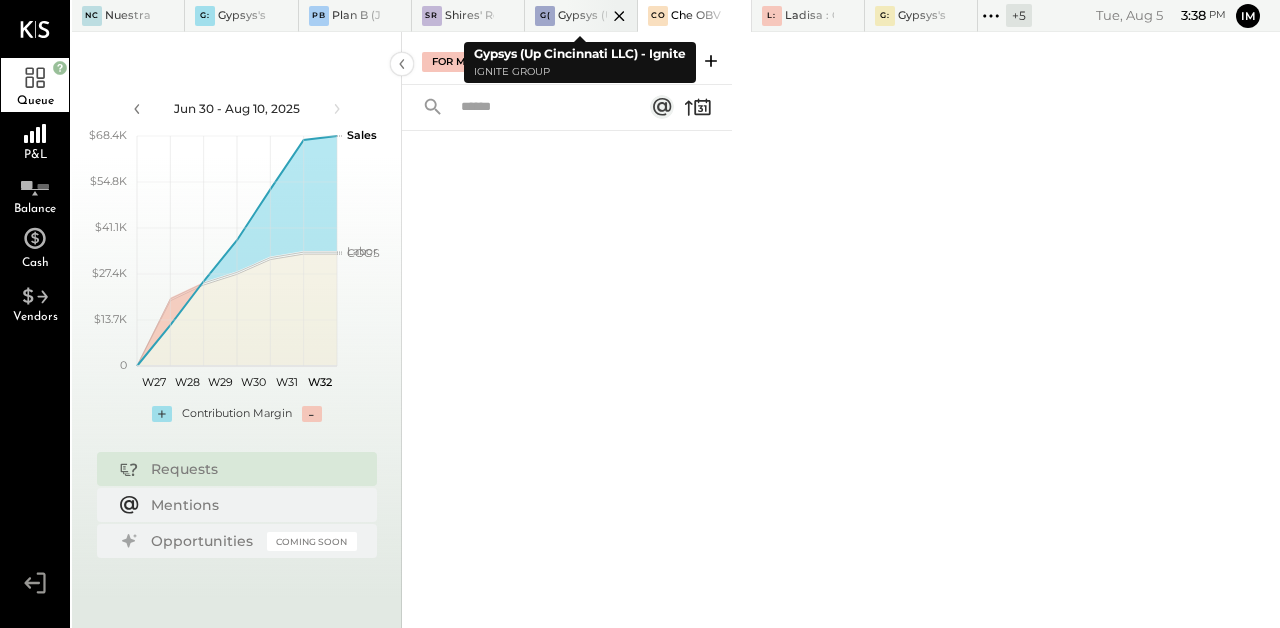 click at bounding box center (602, 15) 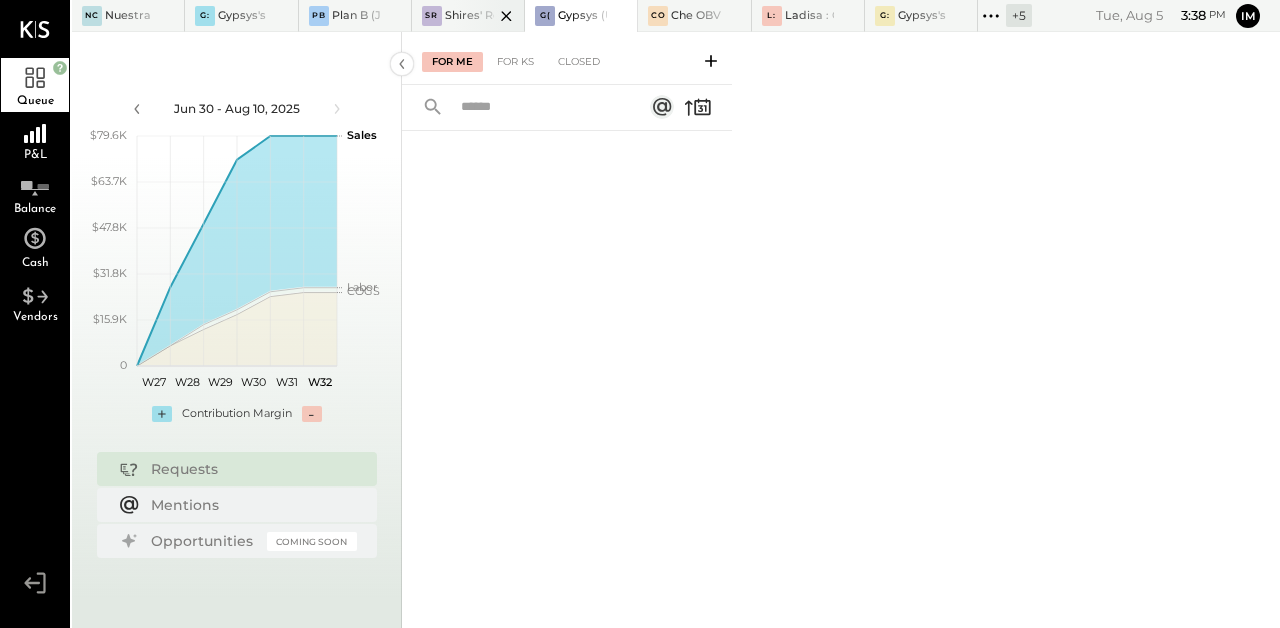 click at bounding box center [489, 15] 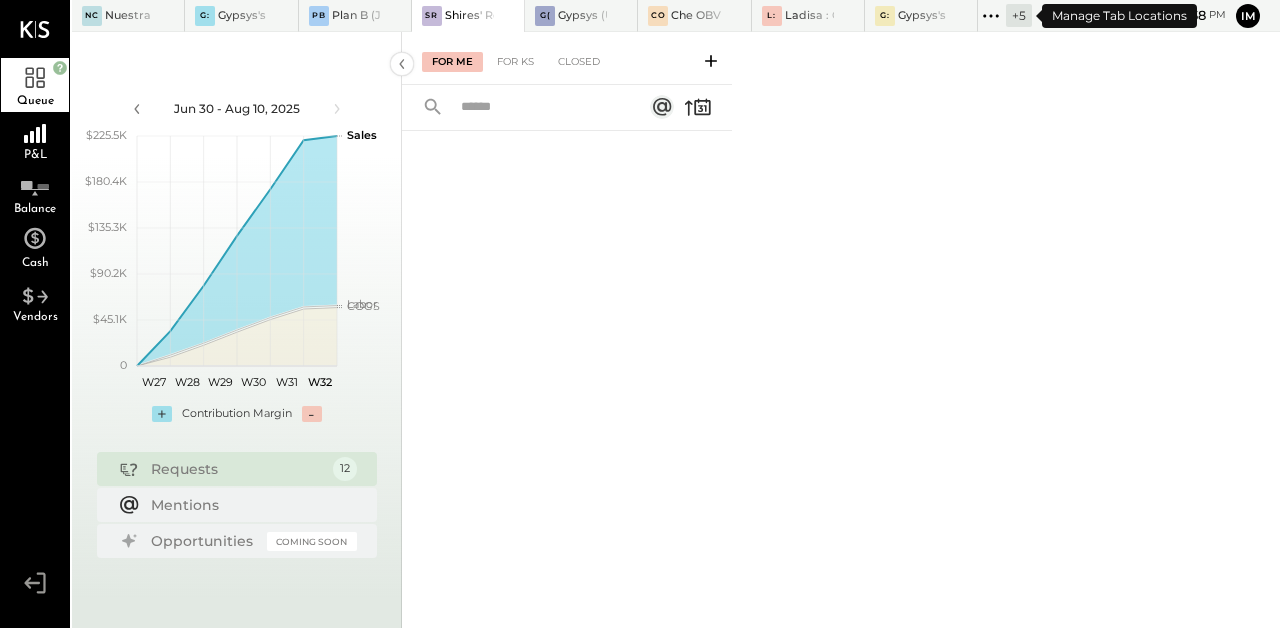 click on "+ 5" at bounding box center (1019, 15) 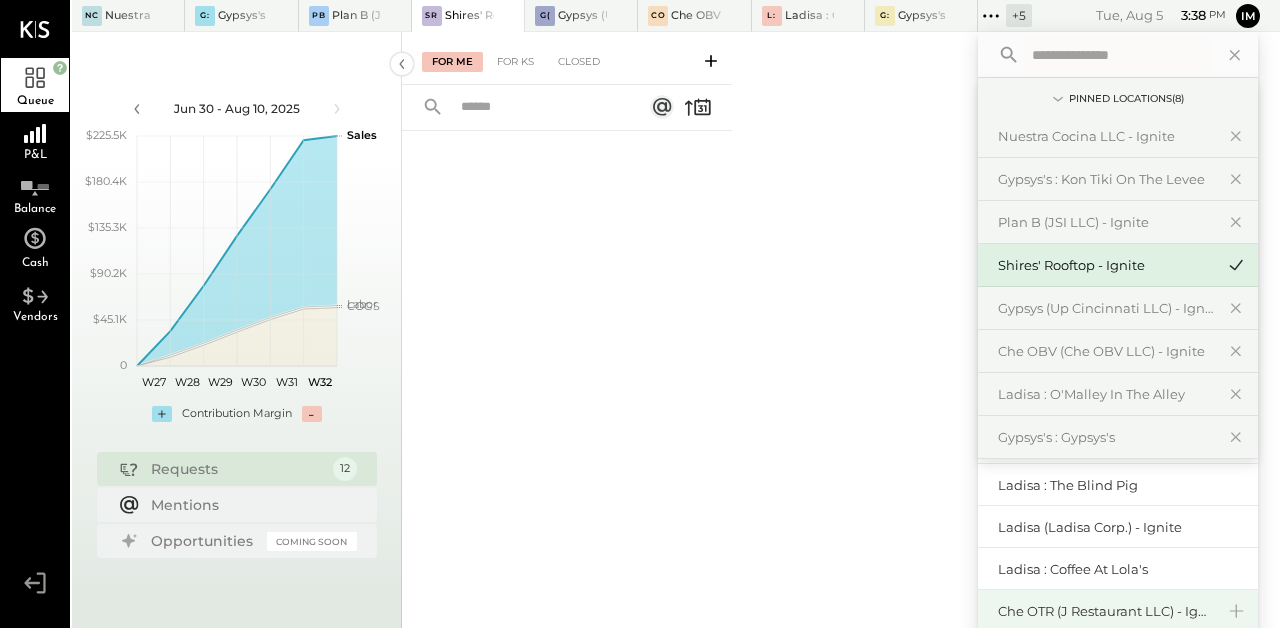 scroll, scrollTop: 87, scrollLeft: 0, axis: vertical 